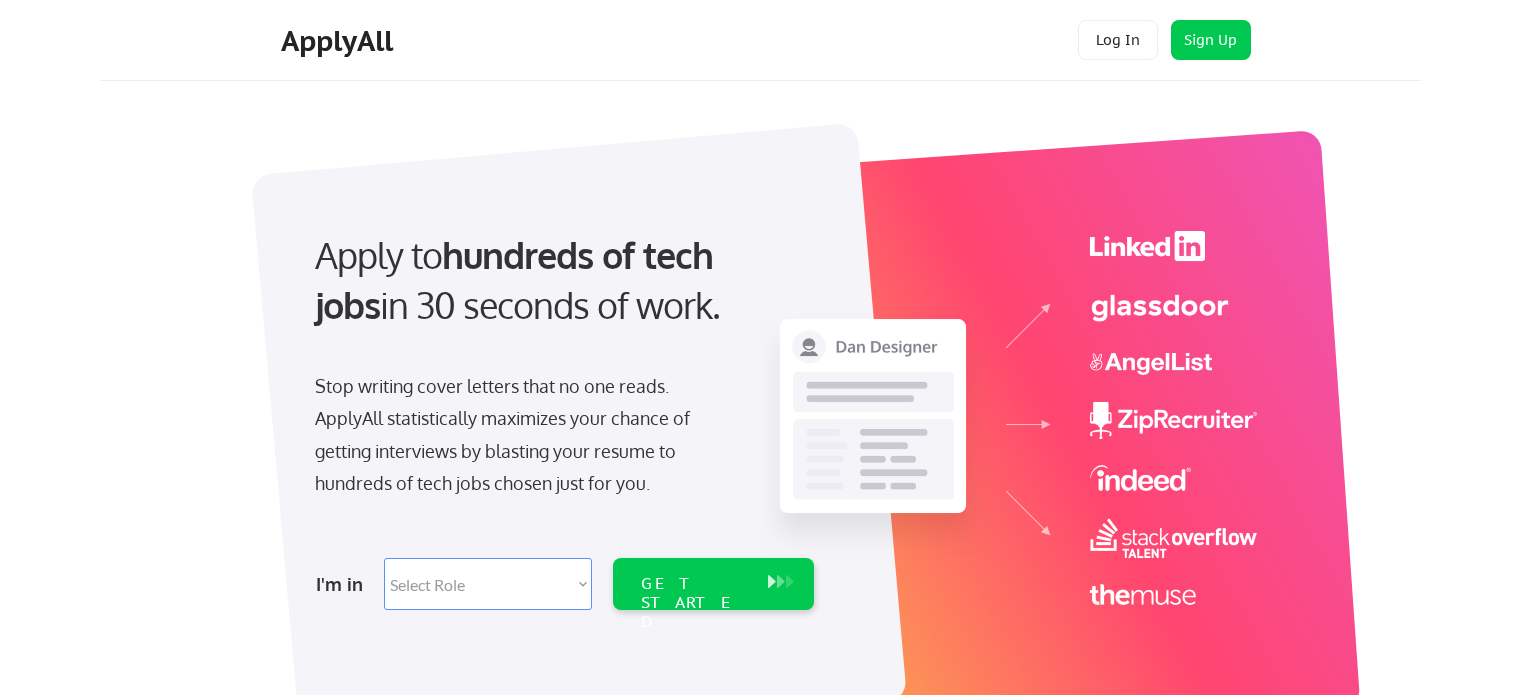 scroll, scrollTop: 0, scrollLeft: 0, axis: both 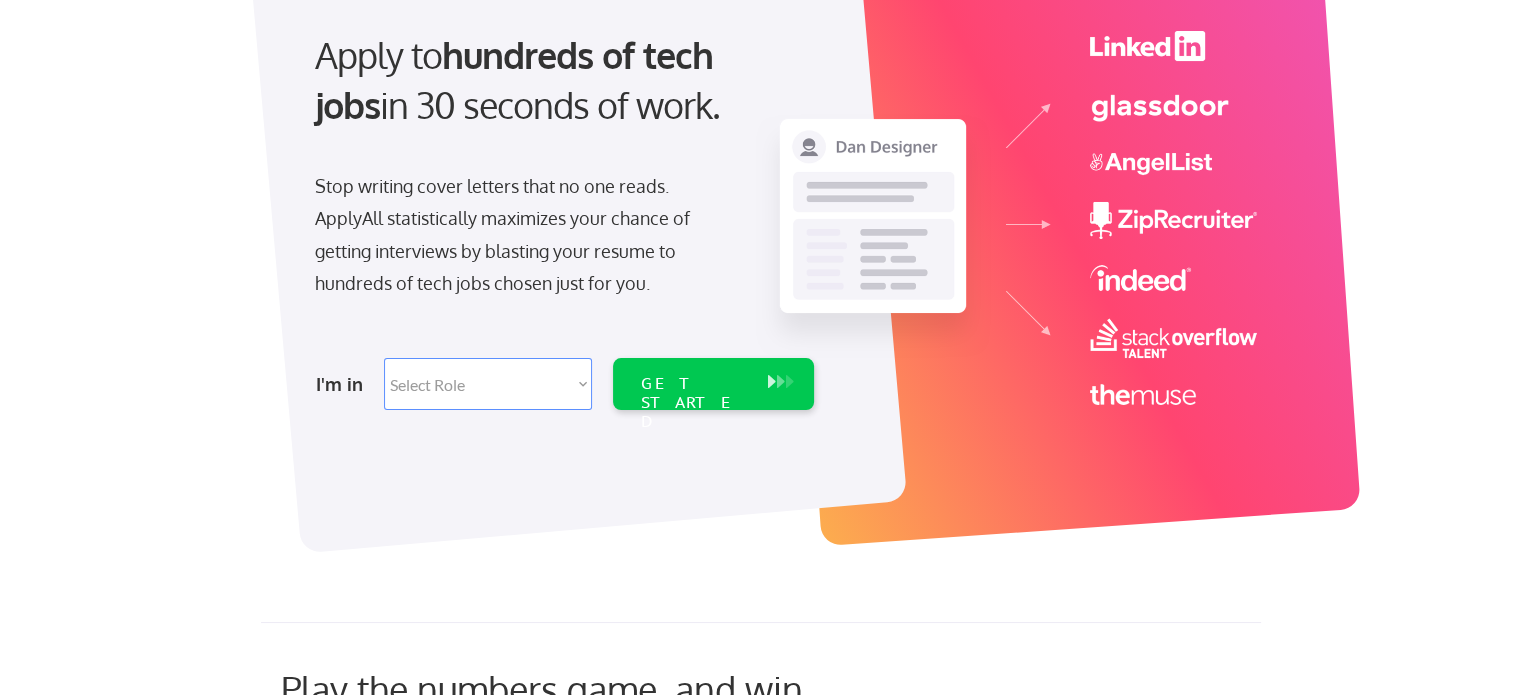 click on "I'm in Select Role Software Engineering Product Management Customer Success Sales UI/UX/Product Design Technical Project/Program Mgmt Marketing & Growth Data HR/Recruiting IT/Cybersecurity Tech Finance/Ops/Strategy Customer Support GET STARTED" at bounding box center [562, 384] 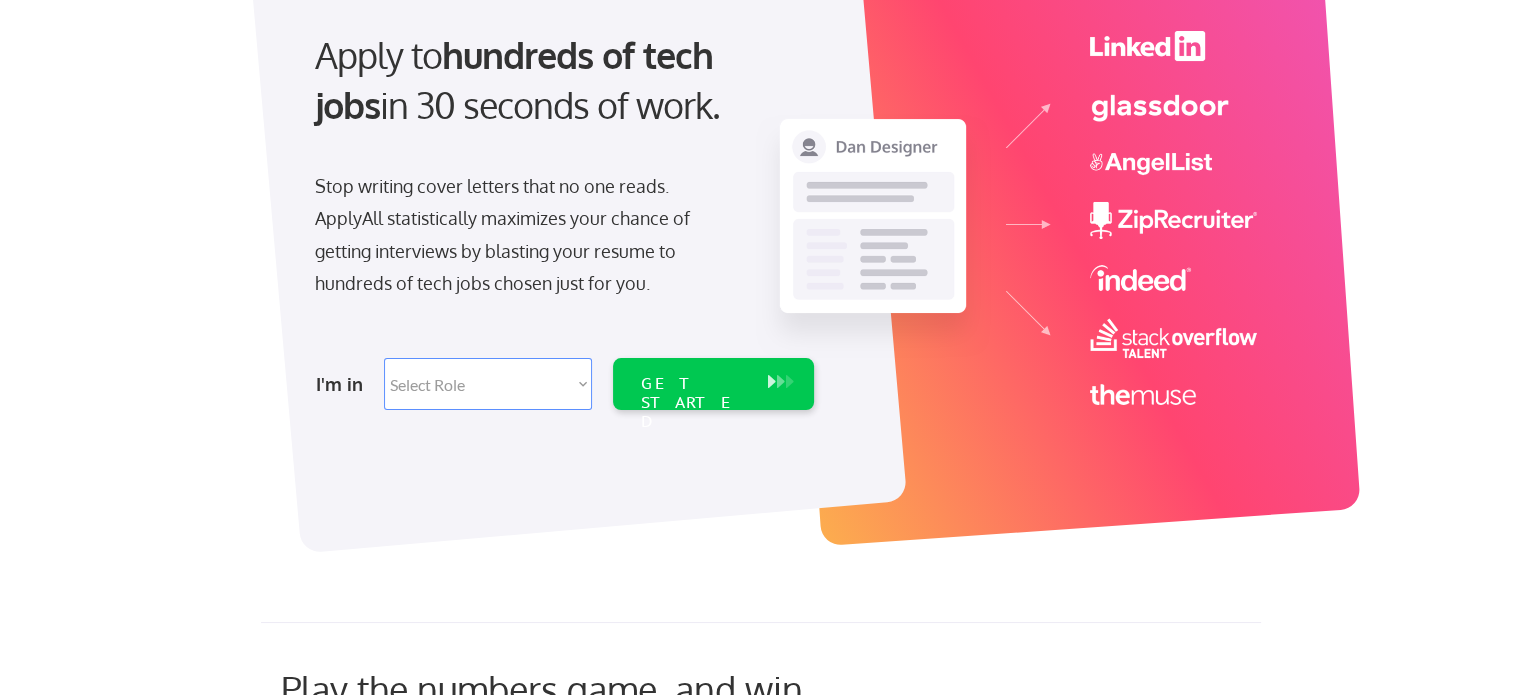 click on "Select Role Software Engineering Product Management Customer Success Sales UI/UX/Product Design Technical Project/Program Mgmt Marketing & Growth Data HR/Recruiting IT/Cybersecurity Tech Finance/Ops/Strategy Customer Support" at bounding box center (488, 384) 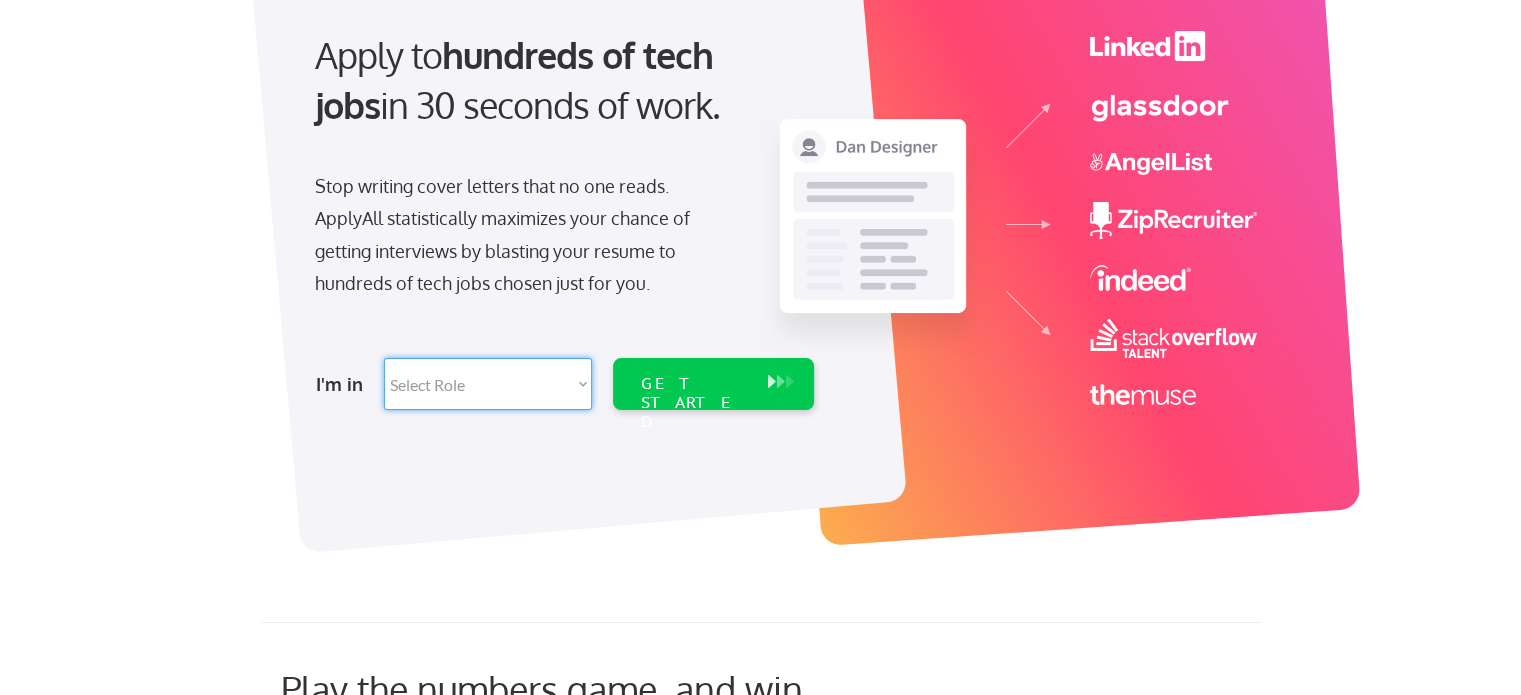 select on ""it_security"" 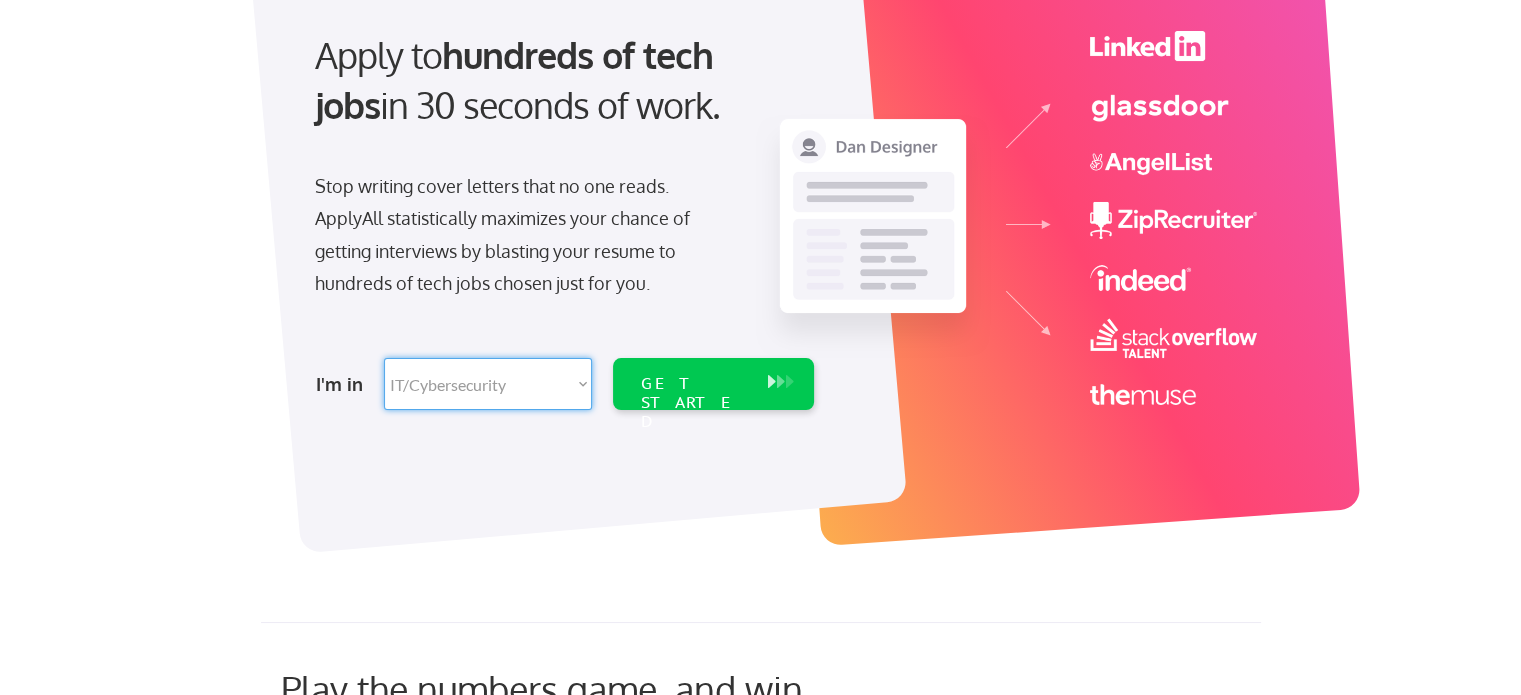 click on "Select Role Software Engineering Product Management Customer Success Sales UI/UX/Product Design Technical Project/Program Mgmt Marketing & Growth Data HR/Recruiting IT/Cybersecurity Tech Finance/Ops/Strategy Customer Support" at bounding box center (488, 384) 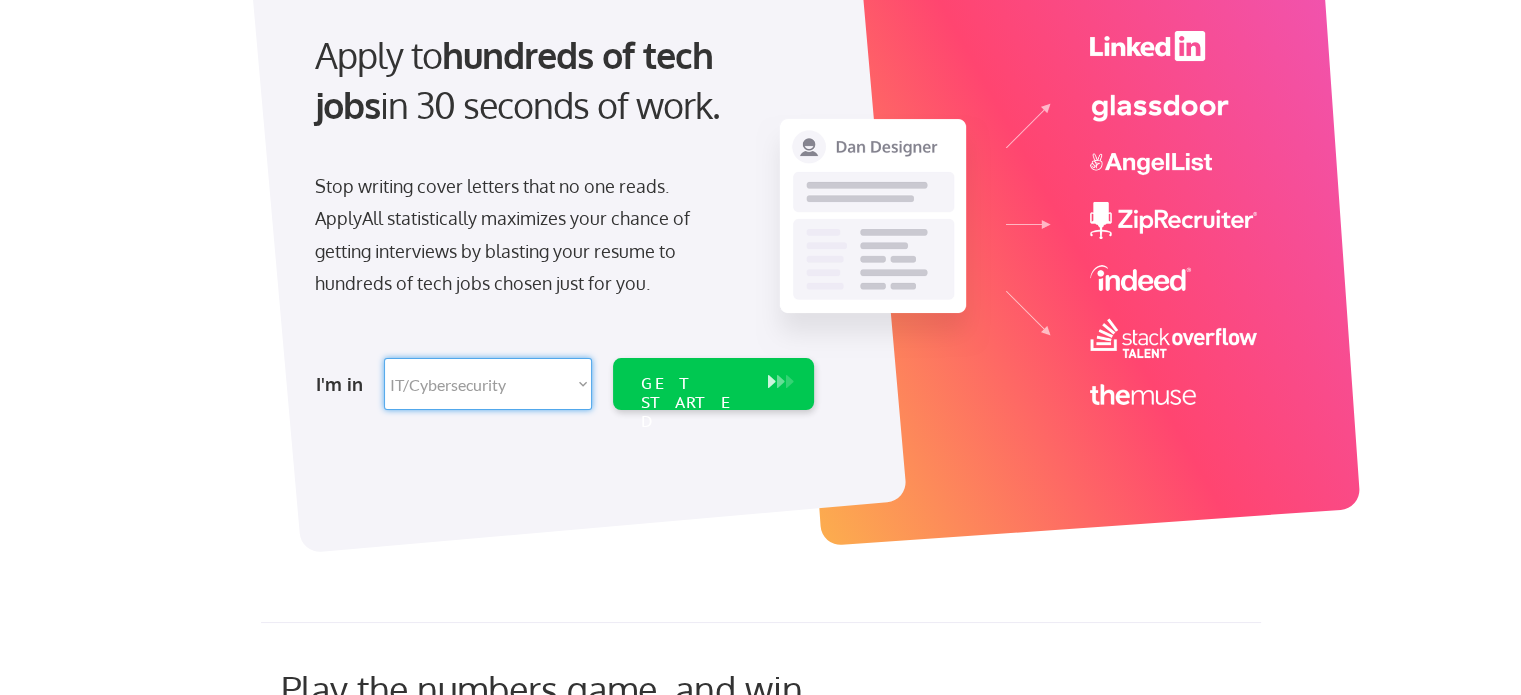 select on ""it_security"" 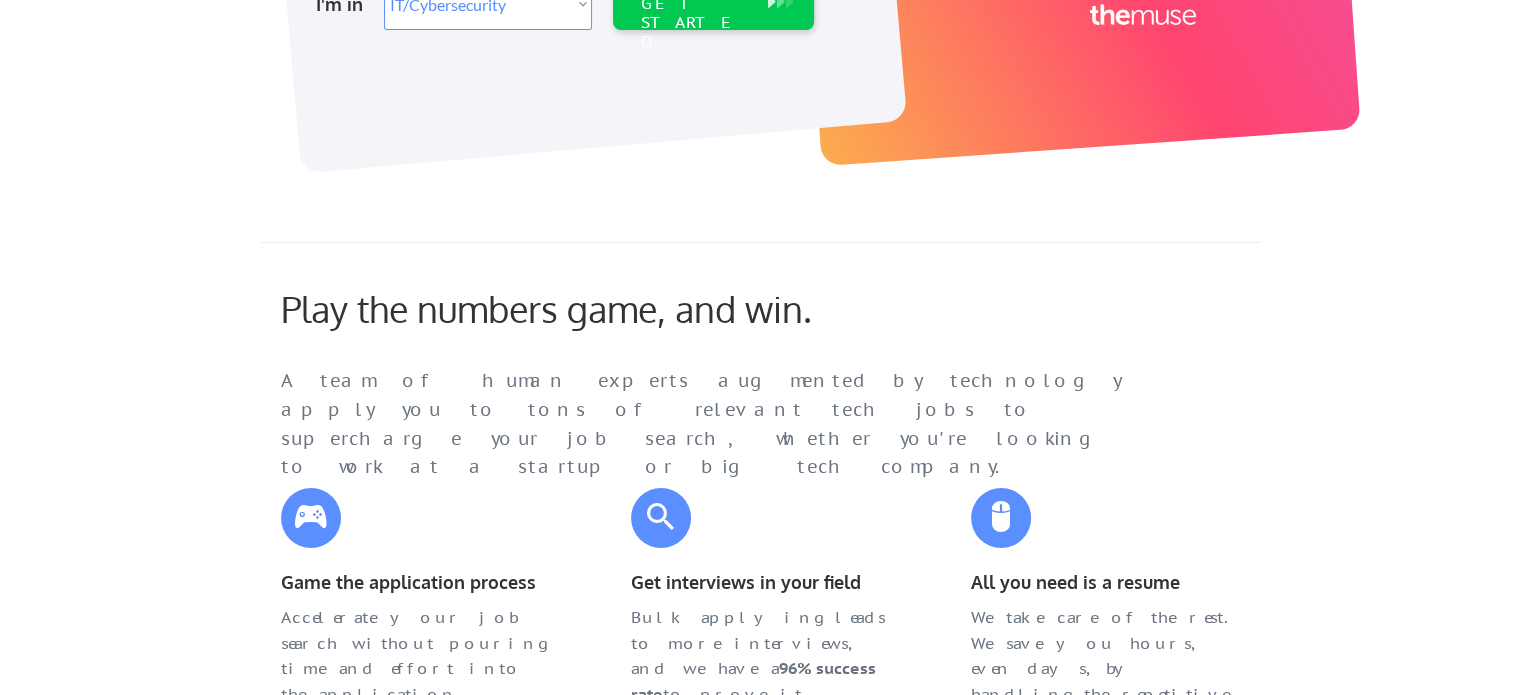 scroll, scrollTop: 300, scrollLeft: 0, axis: vertical 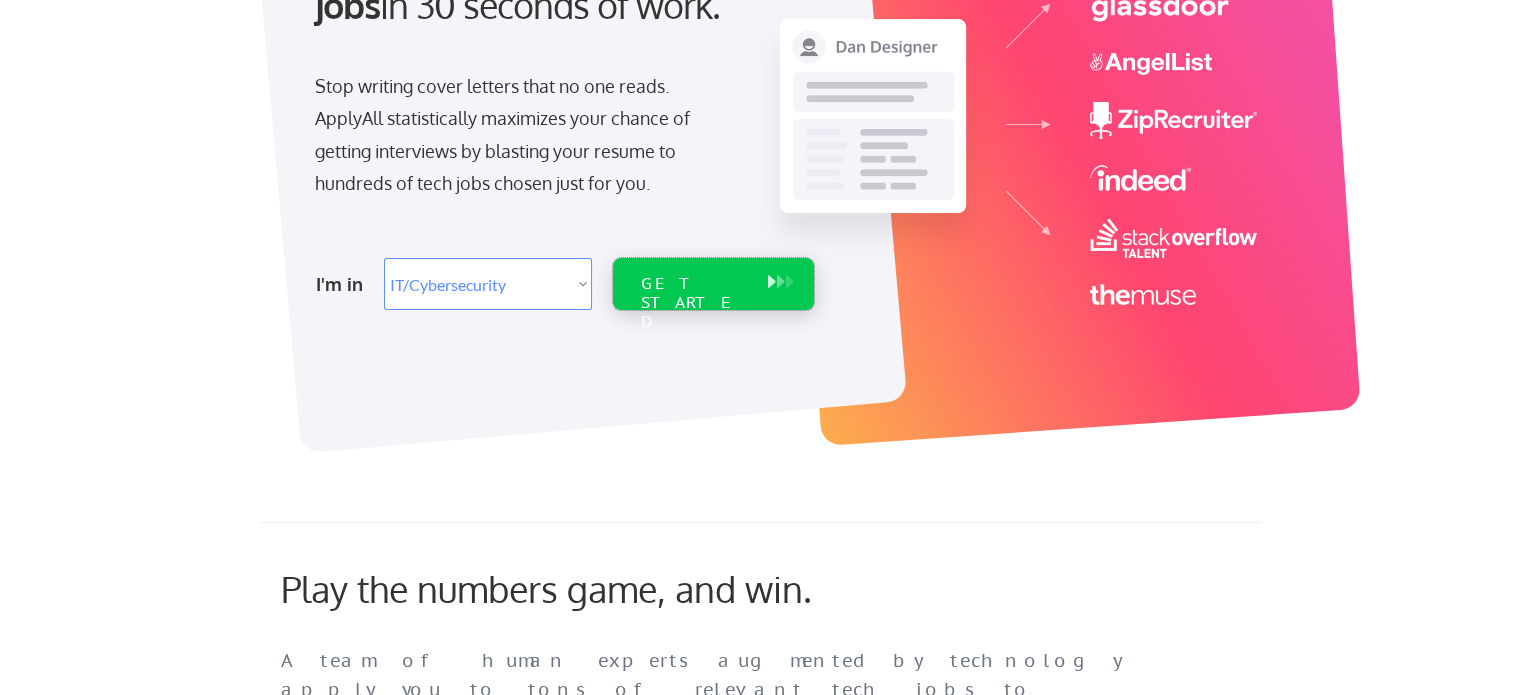 click on "GET STARTED" at bounding box center (694, 303) 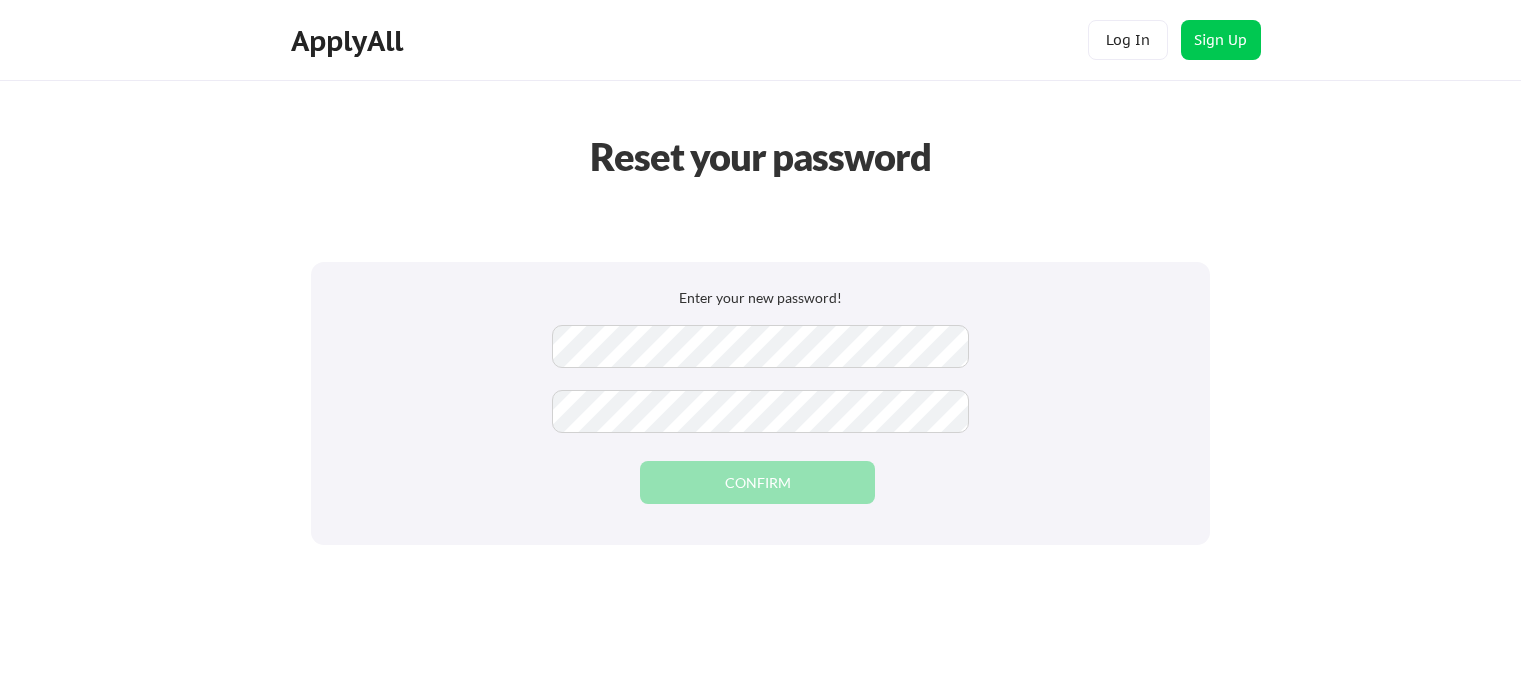 scroll, scrollTop: 0, scrollLeft: 0, axis: both 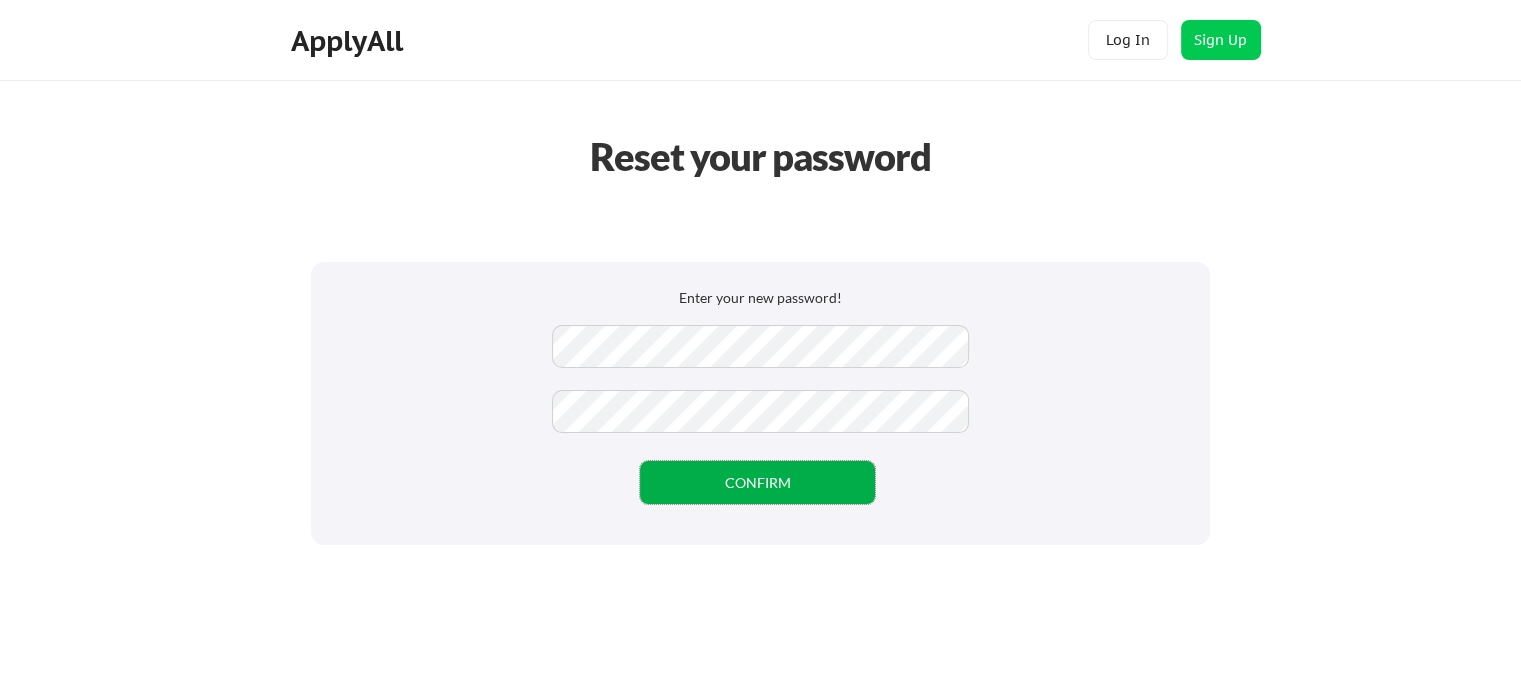click on "CONFIRM" at bounding box center [757, 482] 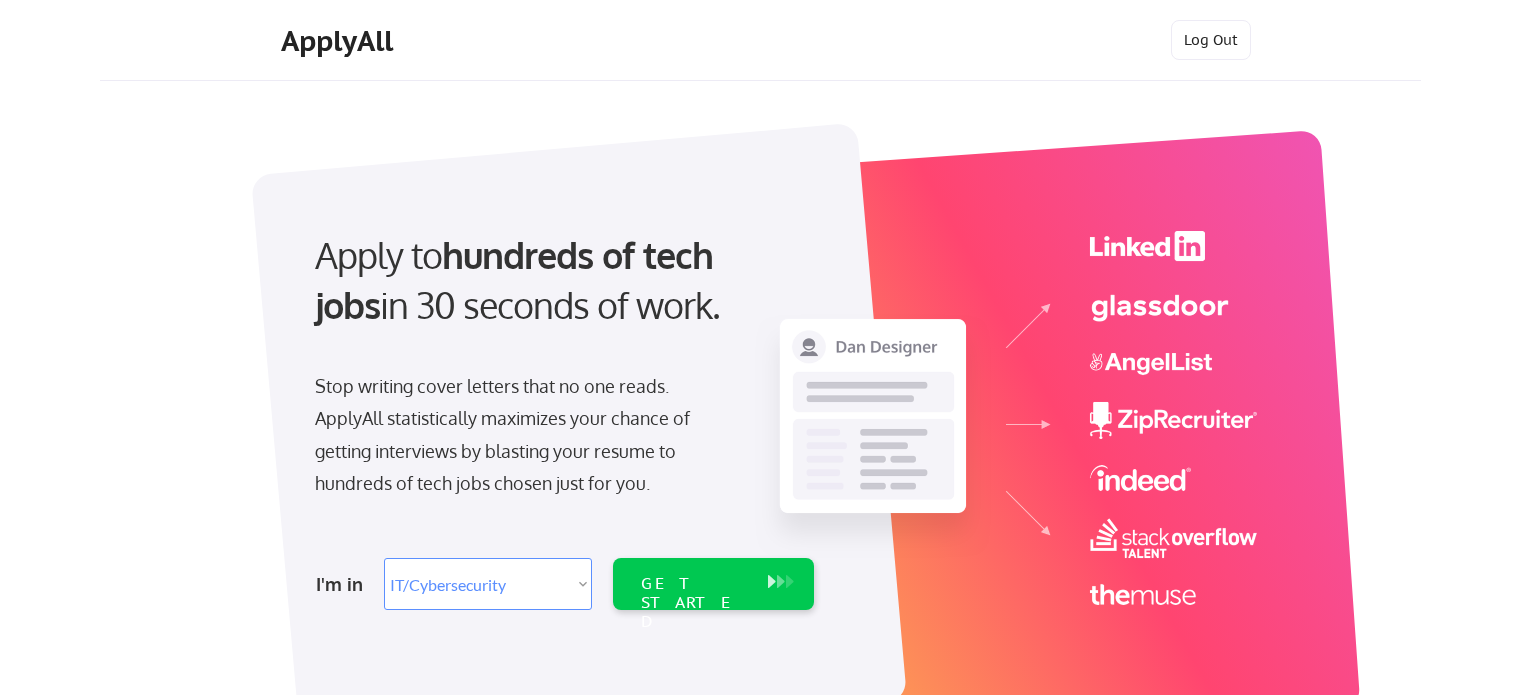 select on ""it_security"" 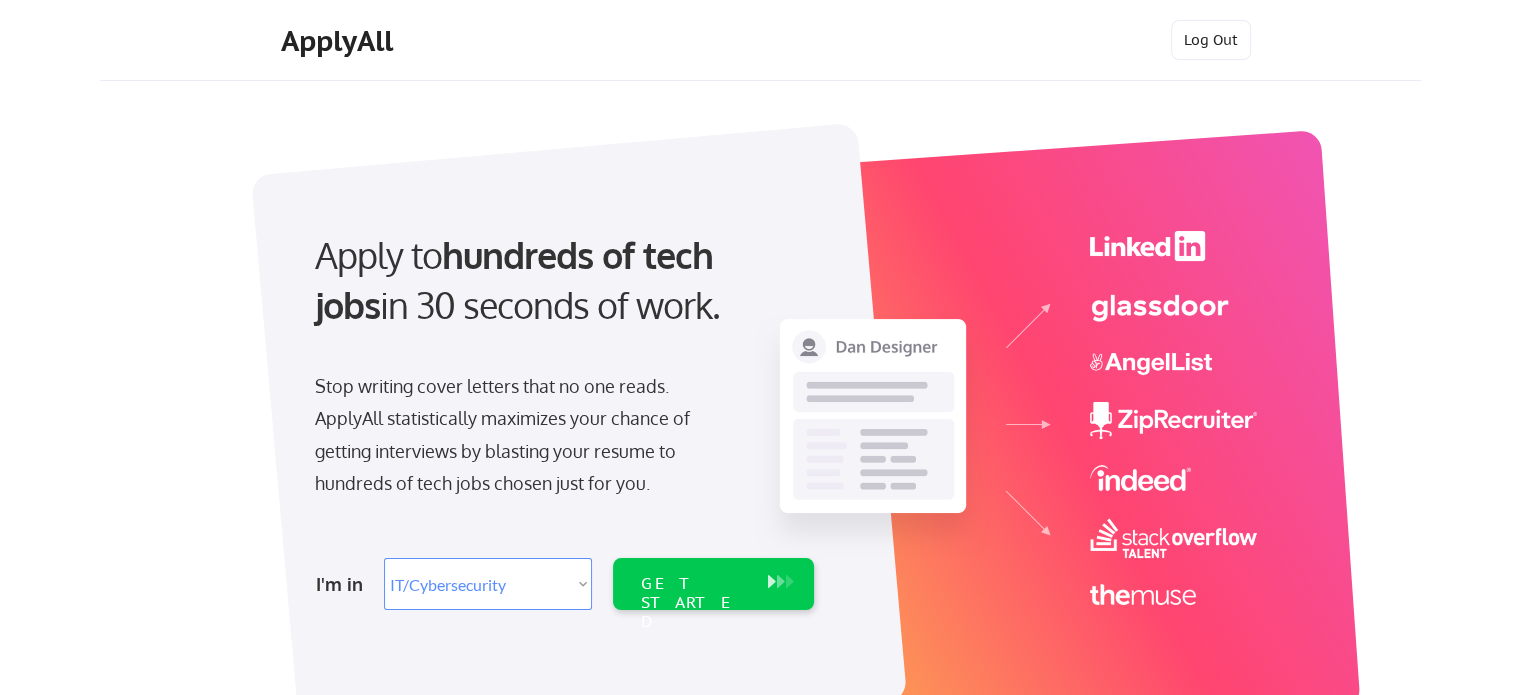 scroll, scrollTop: 0, scrollLeft: 0, axis: both 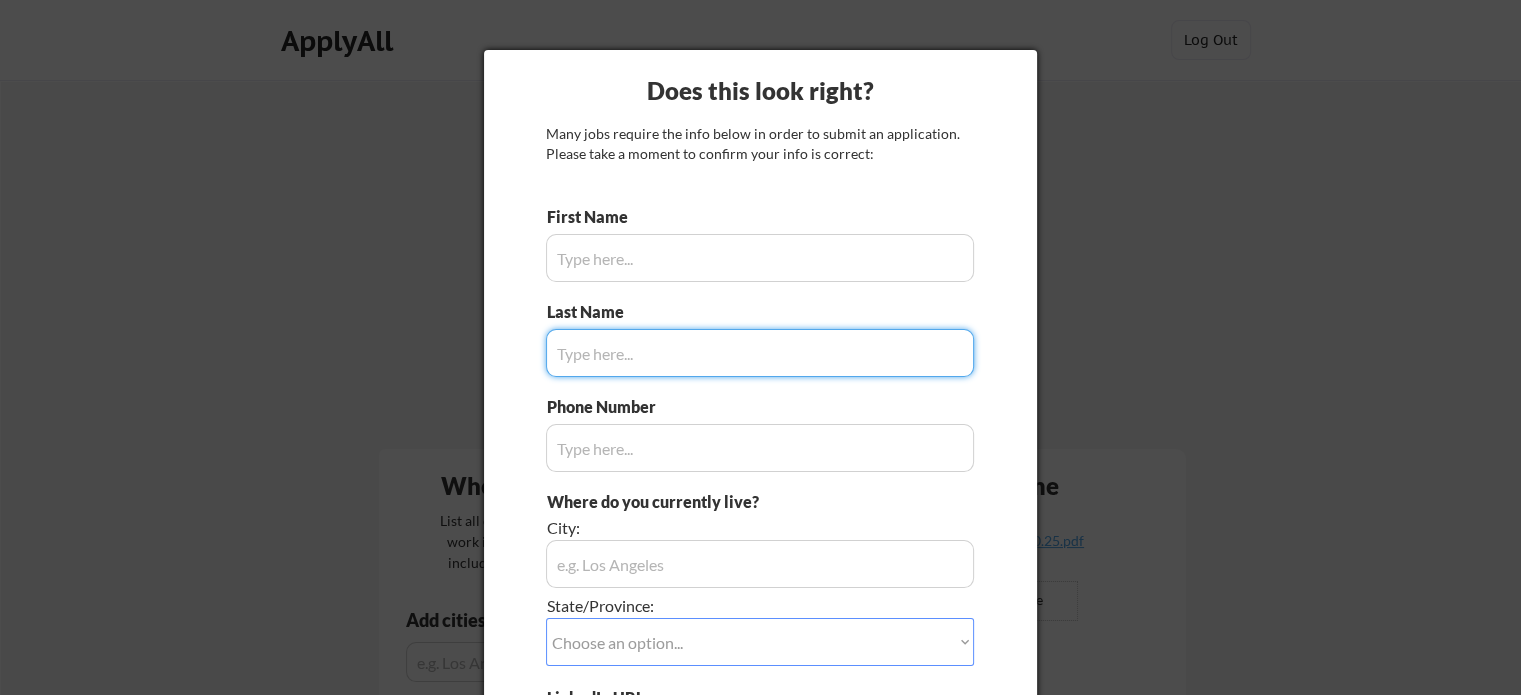 click at bounding box center (760, 258) 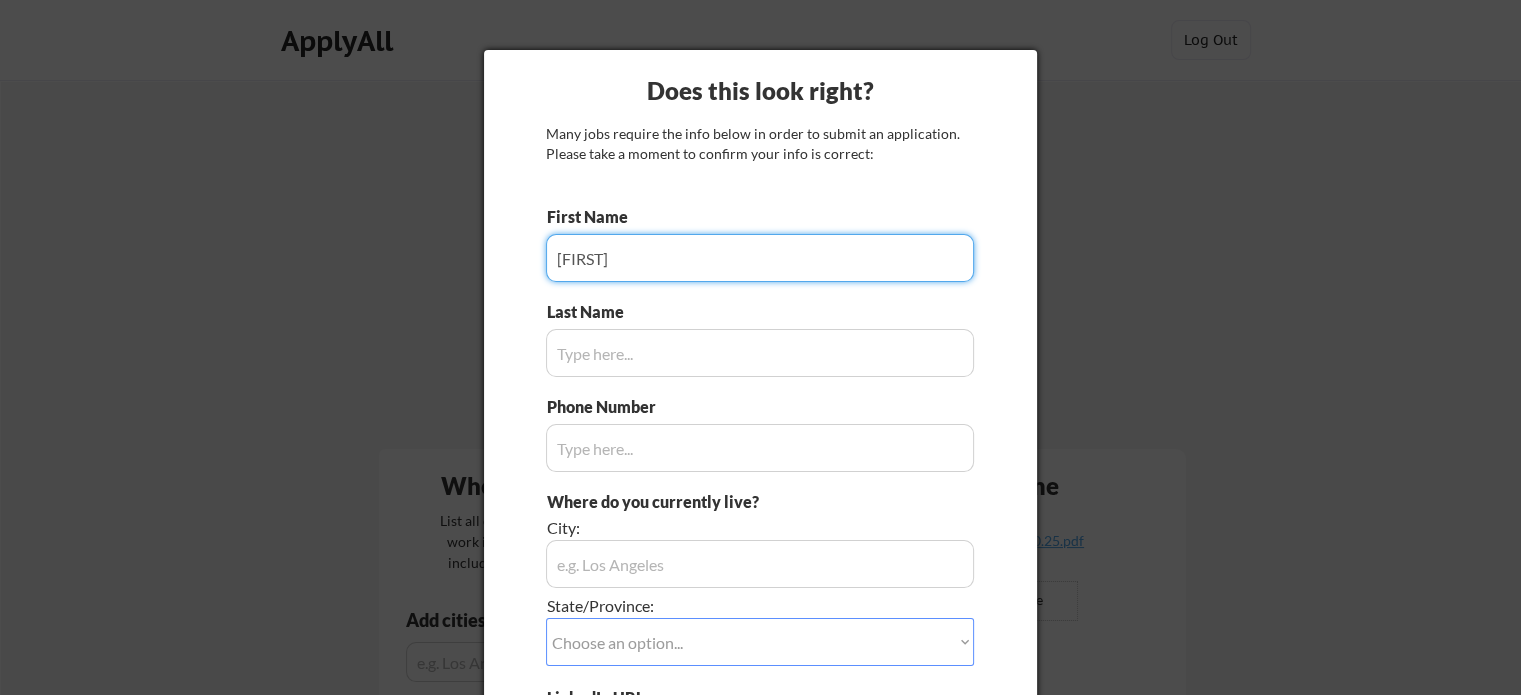 type on "Jorge" 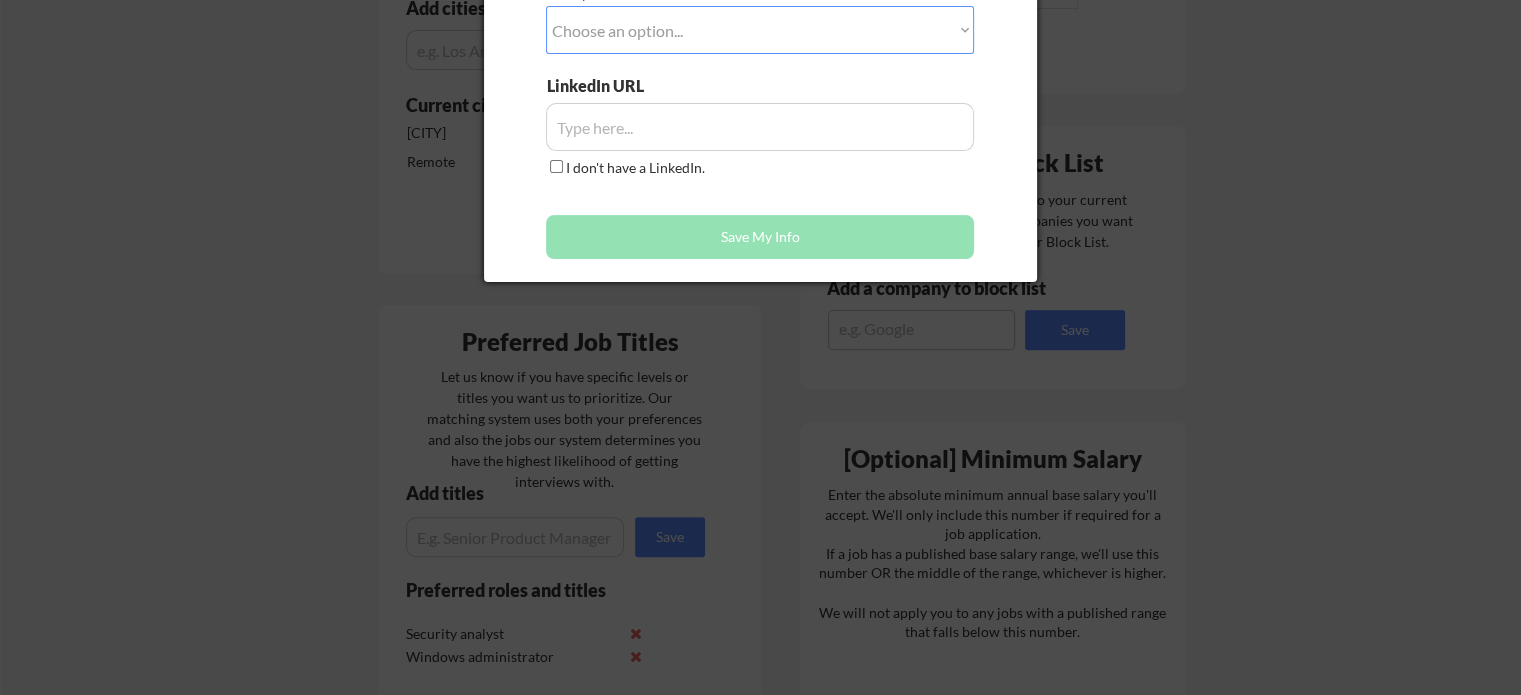 scroll, scrollTop: 143, scrollLeft: 0, axis: vertical 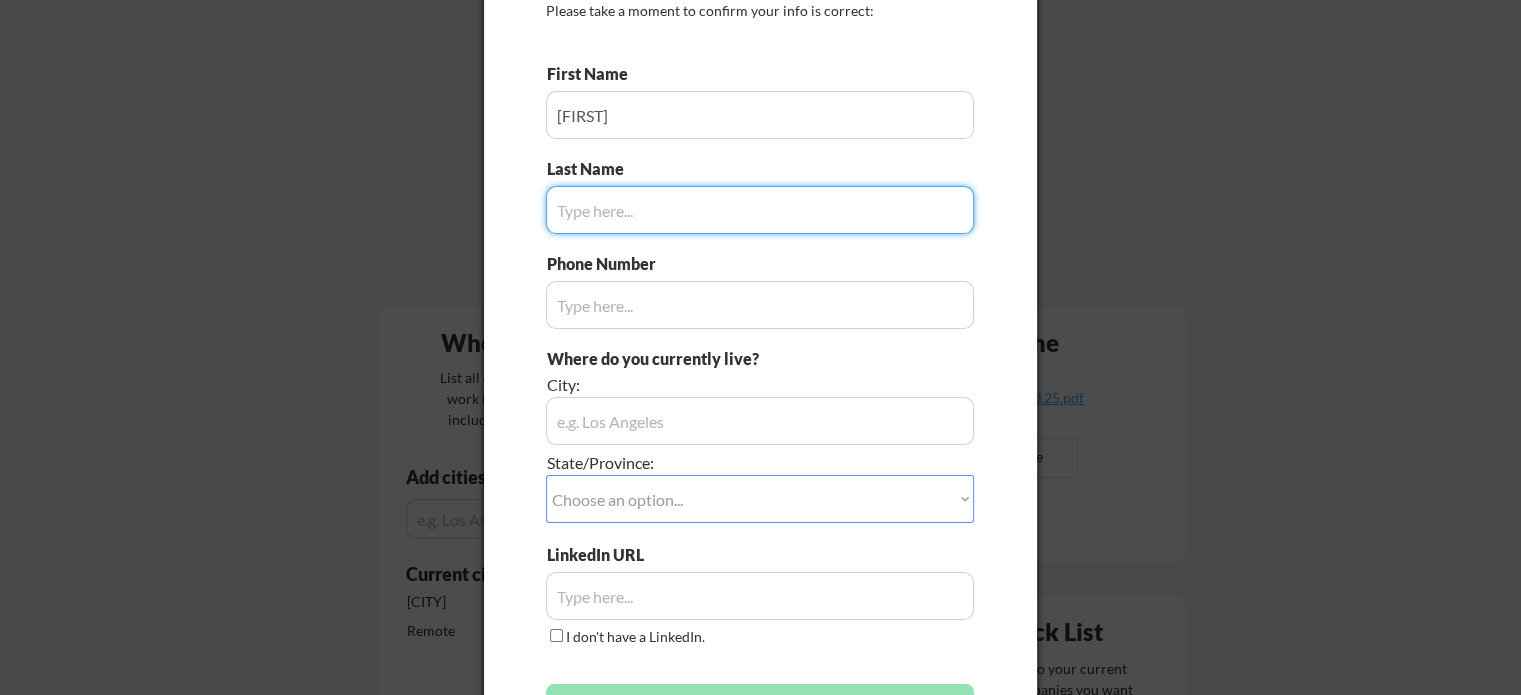 click at bounding box center (760, 210) 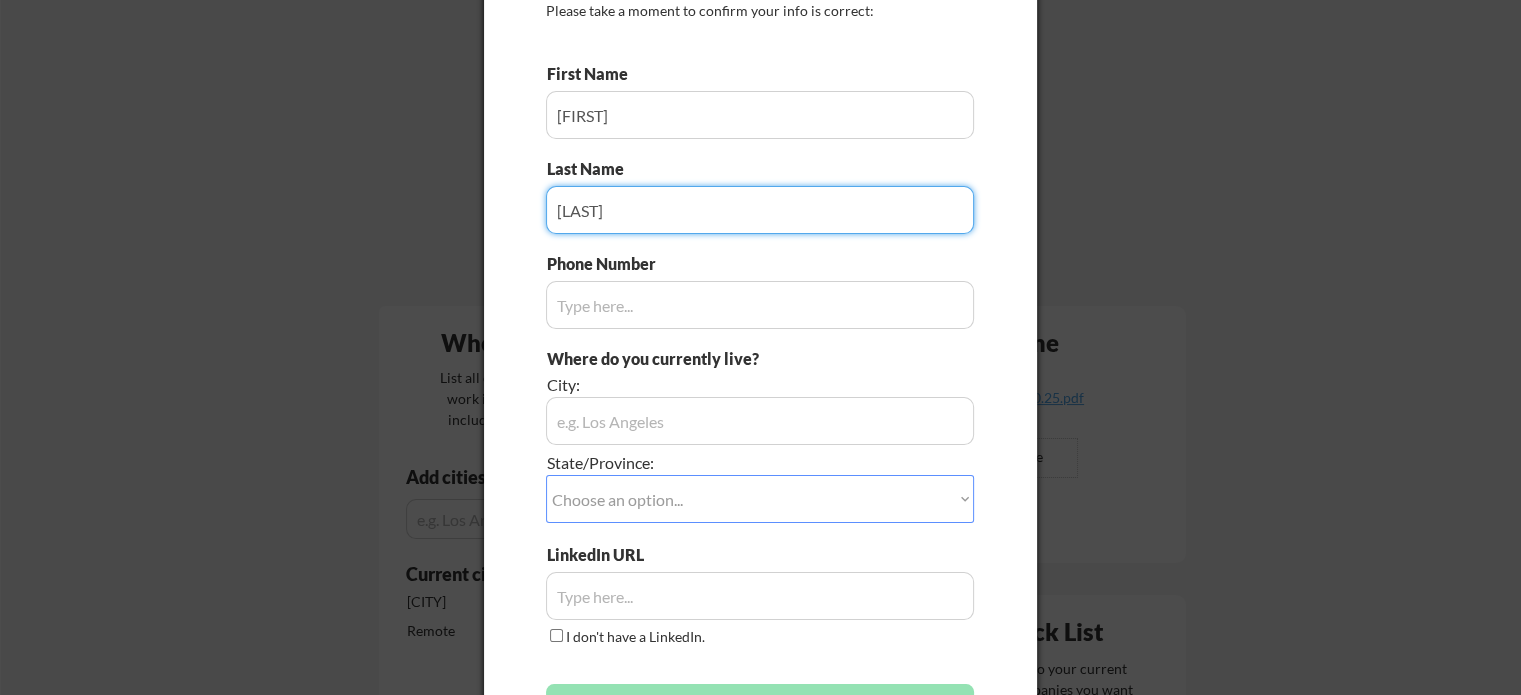 type on "Herrera" 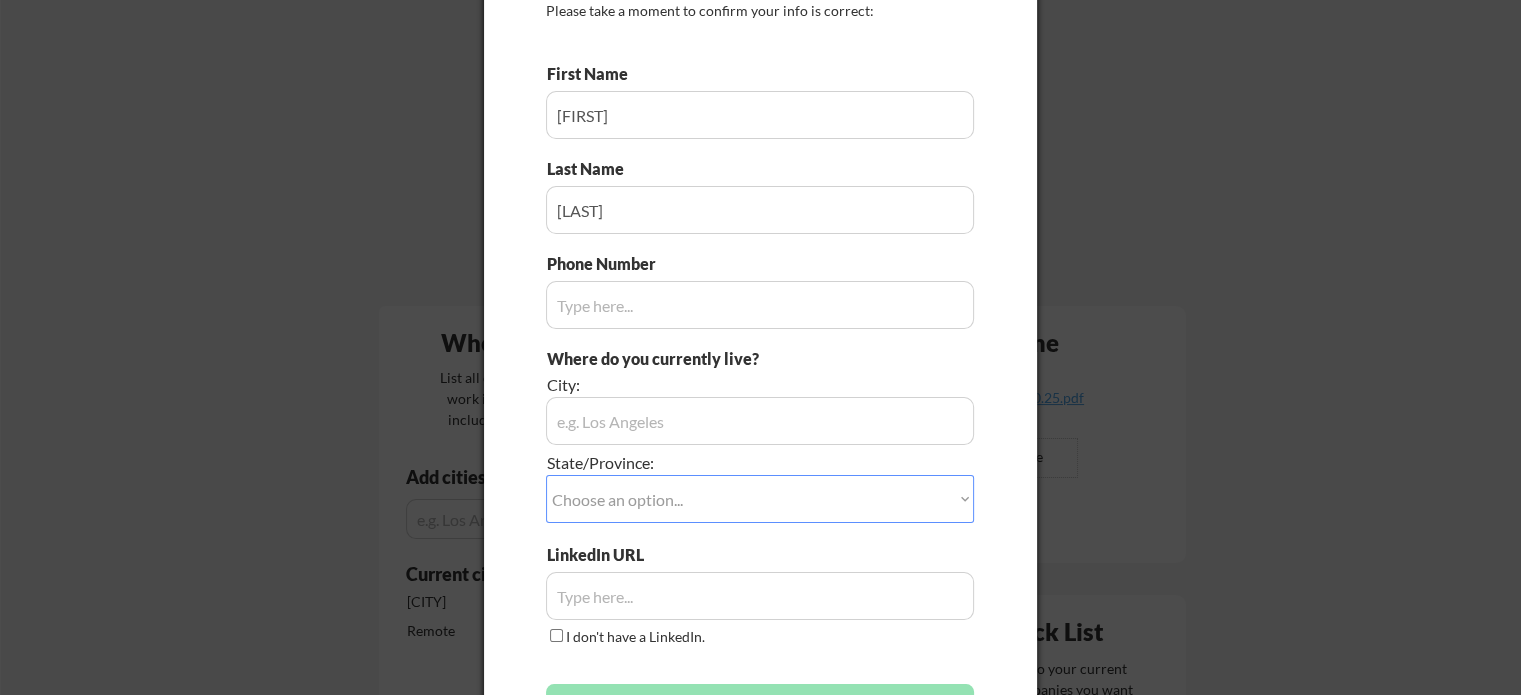 click on "First Name Last Name Phone Number Where do you currently live? City:
State/Province: Choose an option... Other/Not Applicable Alabama Alaska Alberta Arizona Arkansas British Columbia California Colorado Connecticut Delaware District of Columbia Florida Georgia Hawaii Idaho Illinois Indiana Iowa Kansas Kentucky Labrador Louisiana Maine Manitoba Maryland Massachusetts Michigan Minnesota Mississippi Missouri Montana Nebraska Nevada New Brunswick New Hampshire New Jersey New Mexico New York Newfoundland North Carolina North Dakota Northwest Territories Nova Scotia Nunavut Ohio Oklahoma Ontario Oregon Pennsylvania Prince Edward Island Quebec Rhode Island Saskatchewan South Carolina South Dakota Tennessee Texas Utah Vermont Virginia Washington West Virginia Wisconsin Wyoming Yukon LinkedIn URL I don't have a LinkedIn. Save My Info" at bounding box center [760, 400] 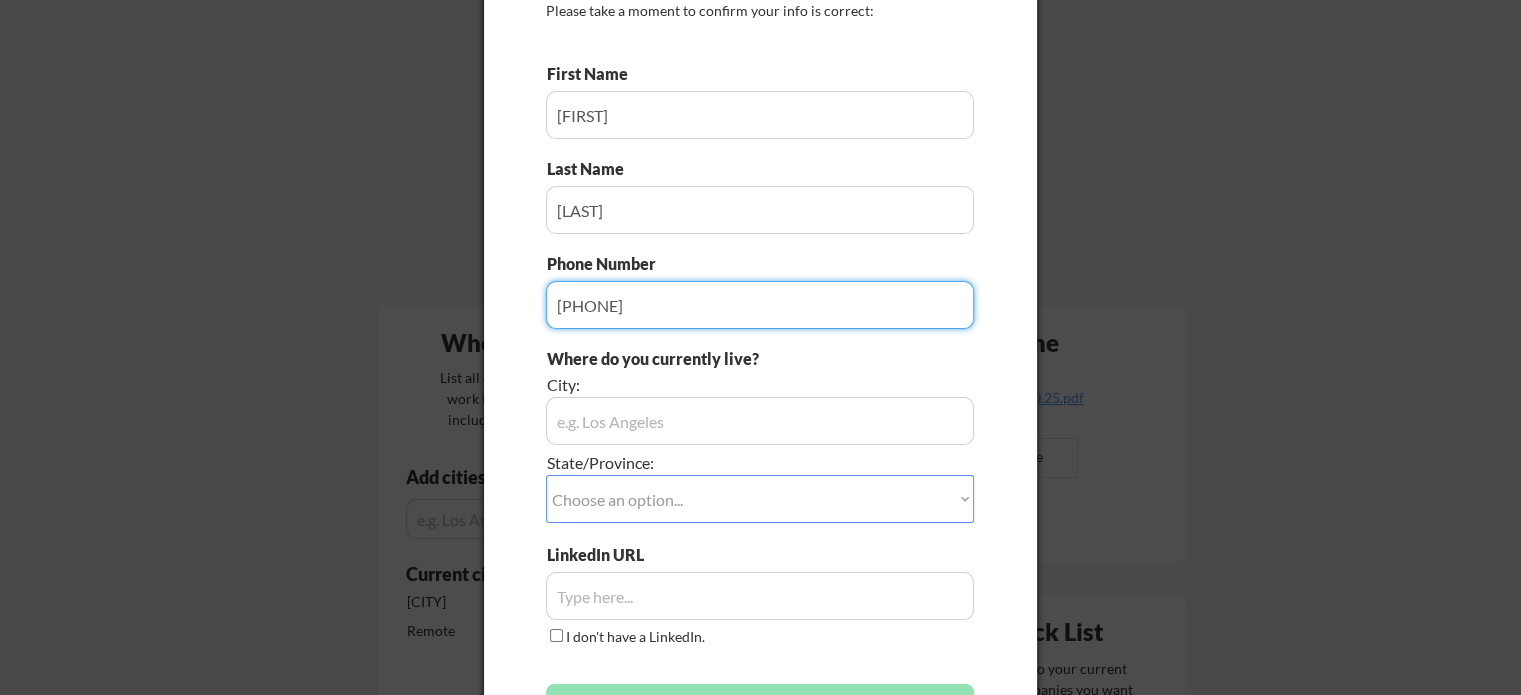 type on "8327951285" 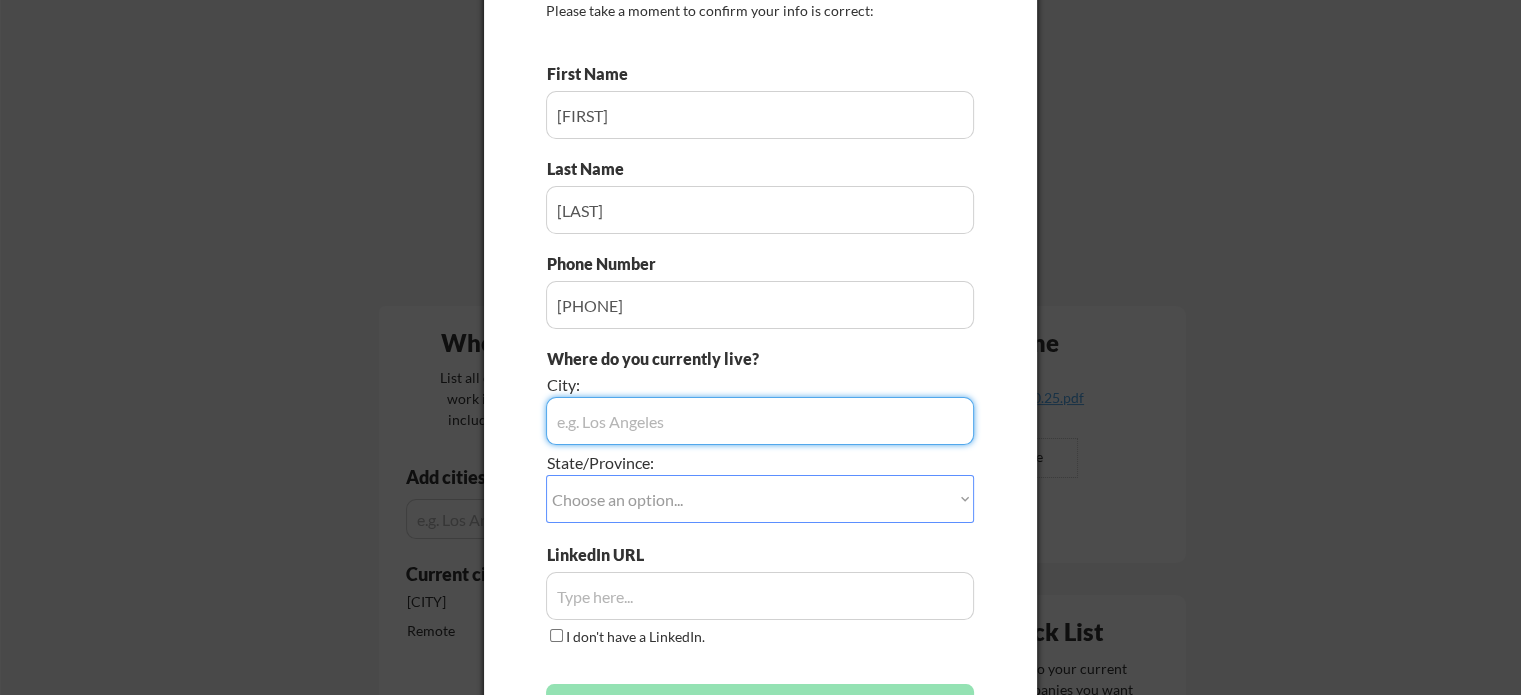 click at bounding box center (760, 421) 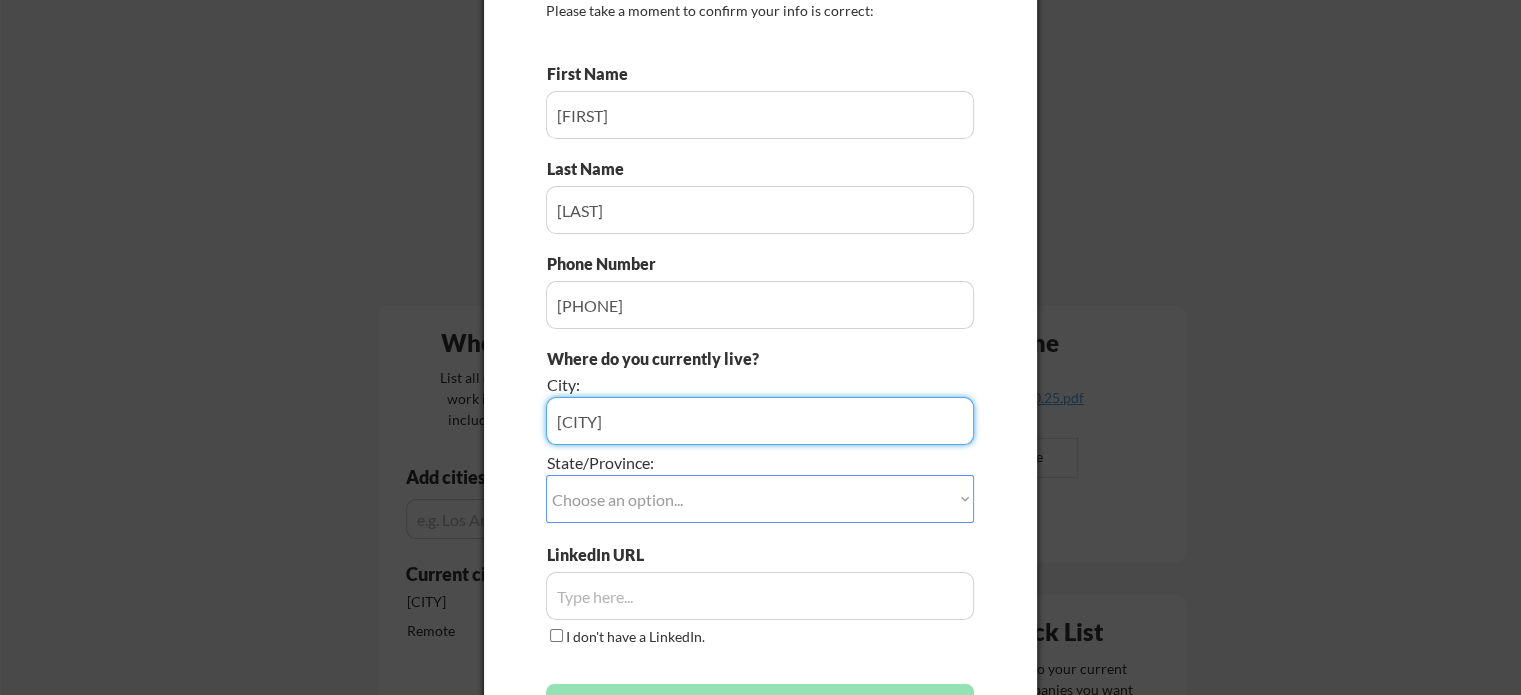 type on "[CITY]" 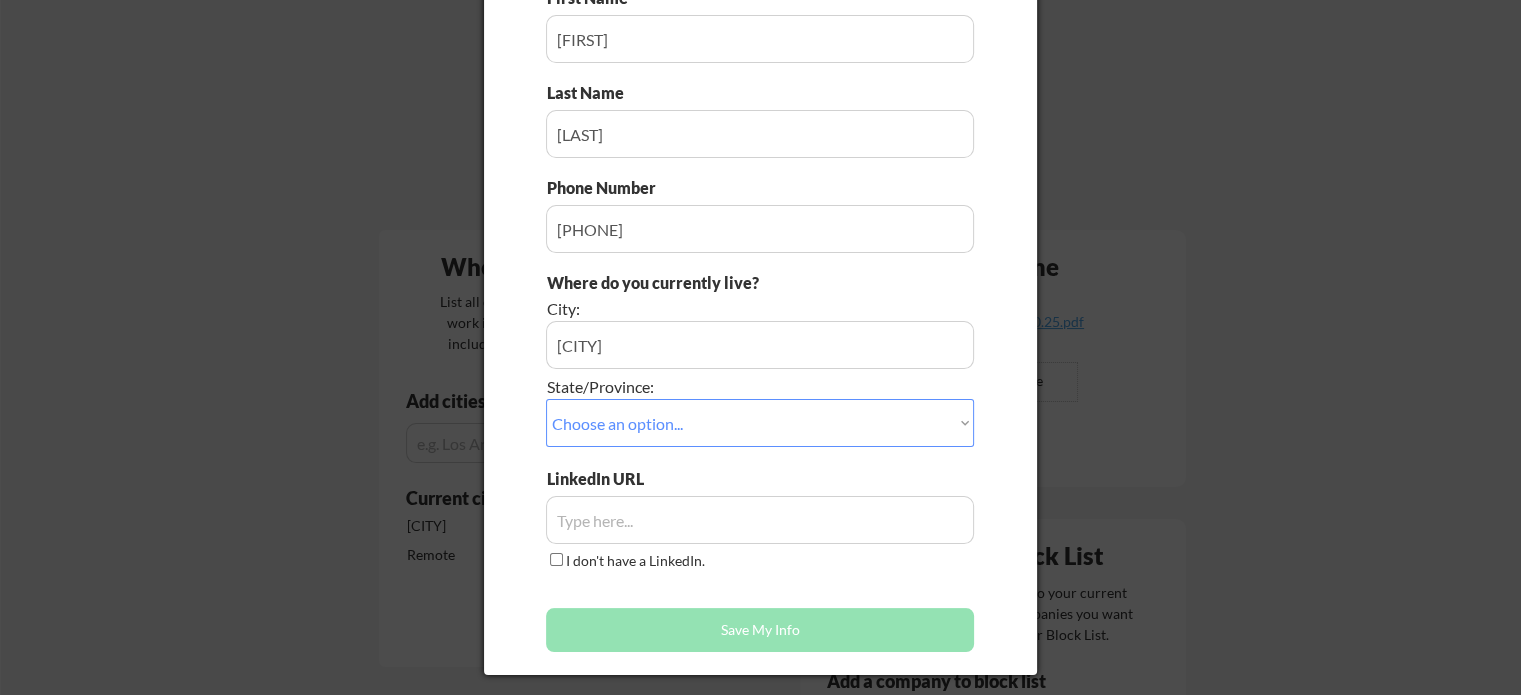 scroll, scrollTop: 223, scrollLeft: 0, axis: vertical 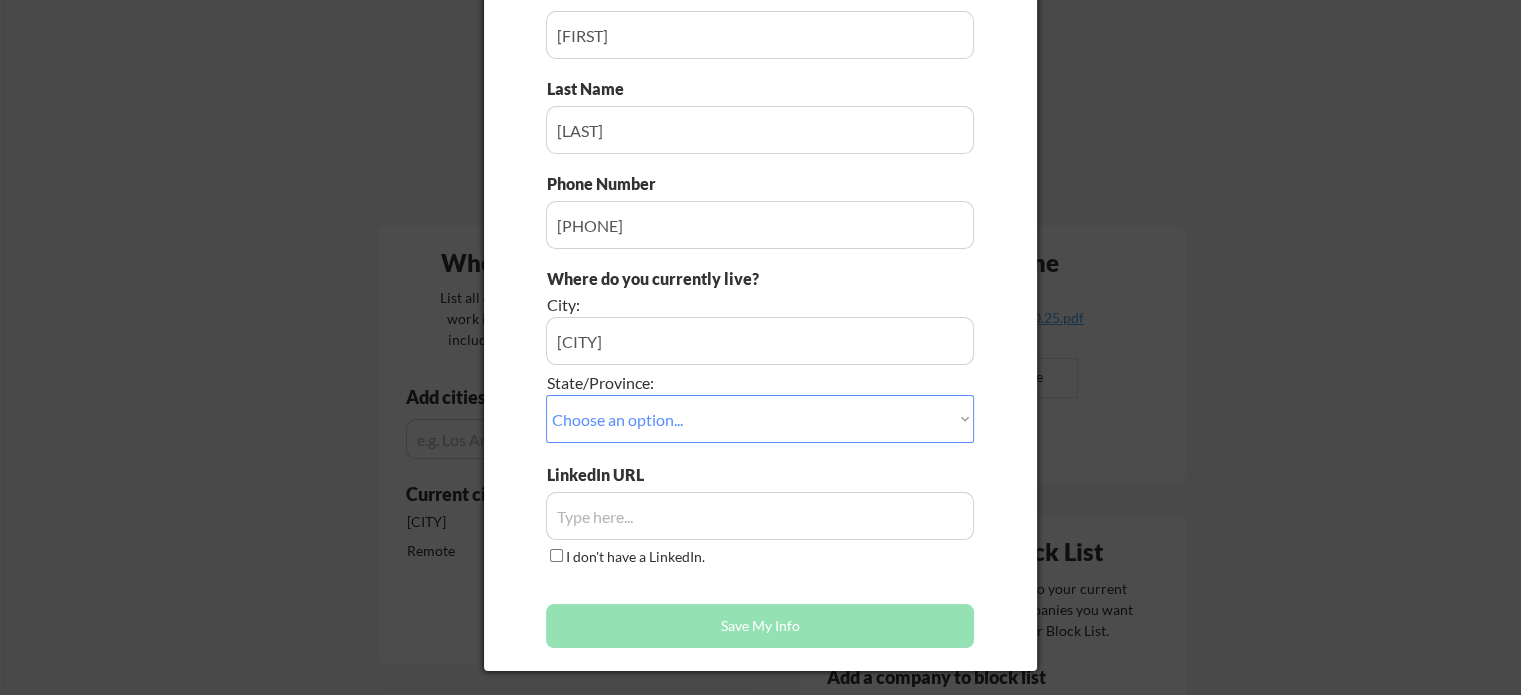 click on "Choose an option... Other/Not Applicable Alabama Alaska Alberta Arizona Arkansas British Columbia California Colorado Connecticut Delaware District of Columbia Florida Georgia Hawaii Idaho Illinois Indiana Iowa Kansas Kentucky Labrador Louisiana Maine Manitoba Maryland Massachusetts Michigan Minnesota Mississippi Missouri Montana Nebraska Nevada New Brunswick New Hampshire New Jersey New Mexico New York Newfoundland North Carolina North Dakota Northwest Territories Nova Scotia Nunavut Ohio Oklahoma Ontario Oregon Pennsylvania Prince Edward Island Quebec Rhode Island Saskatchewan South Carolina South Dakota Tennessee Texas Utah Vermont Virginia Washington West Virginia Wisconsin Wyoming Yukon" at bounding box center [760, 419] 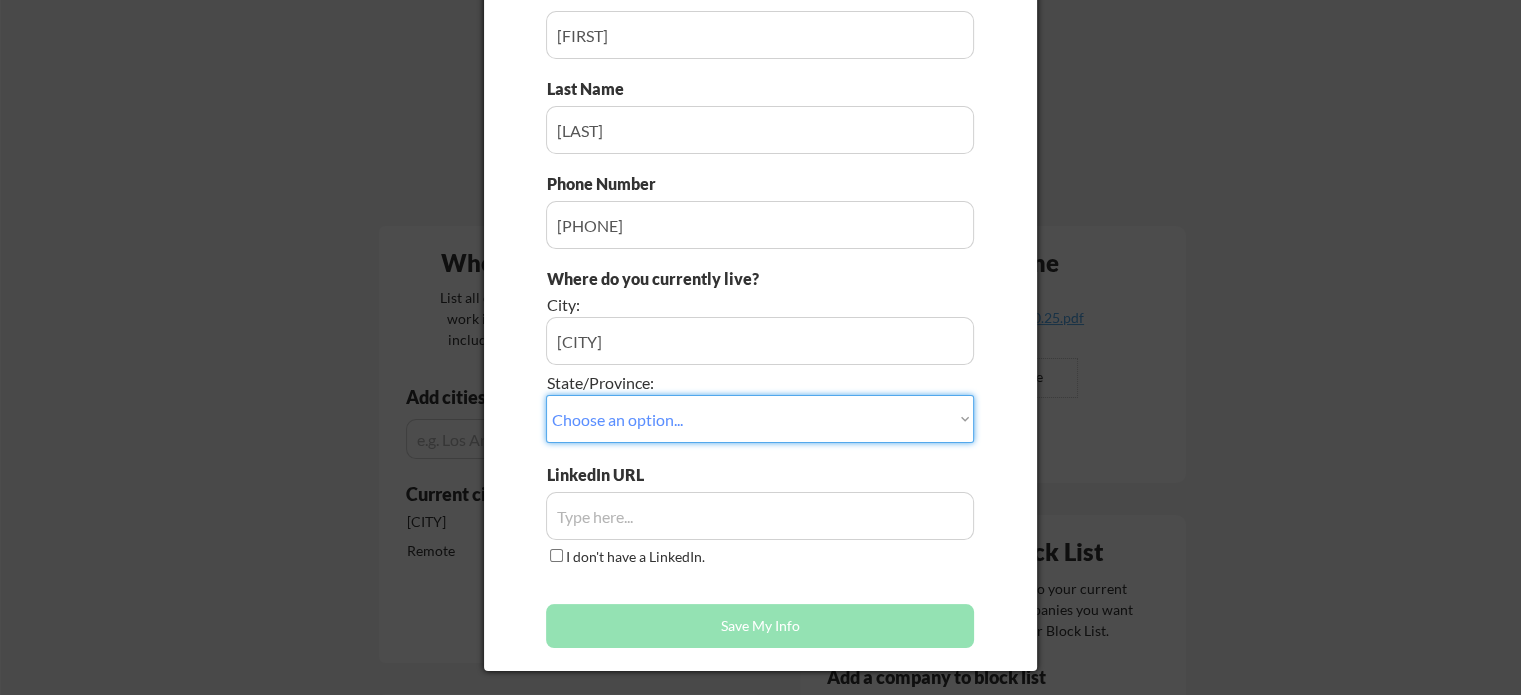 select on ""Texas"" 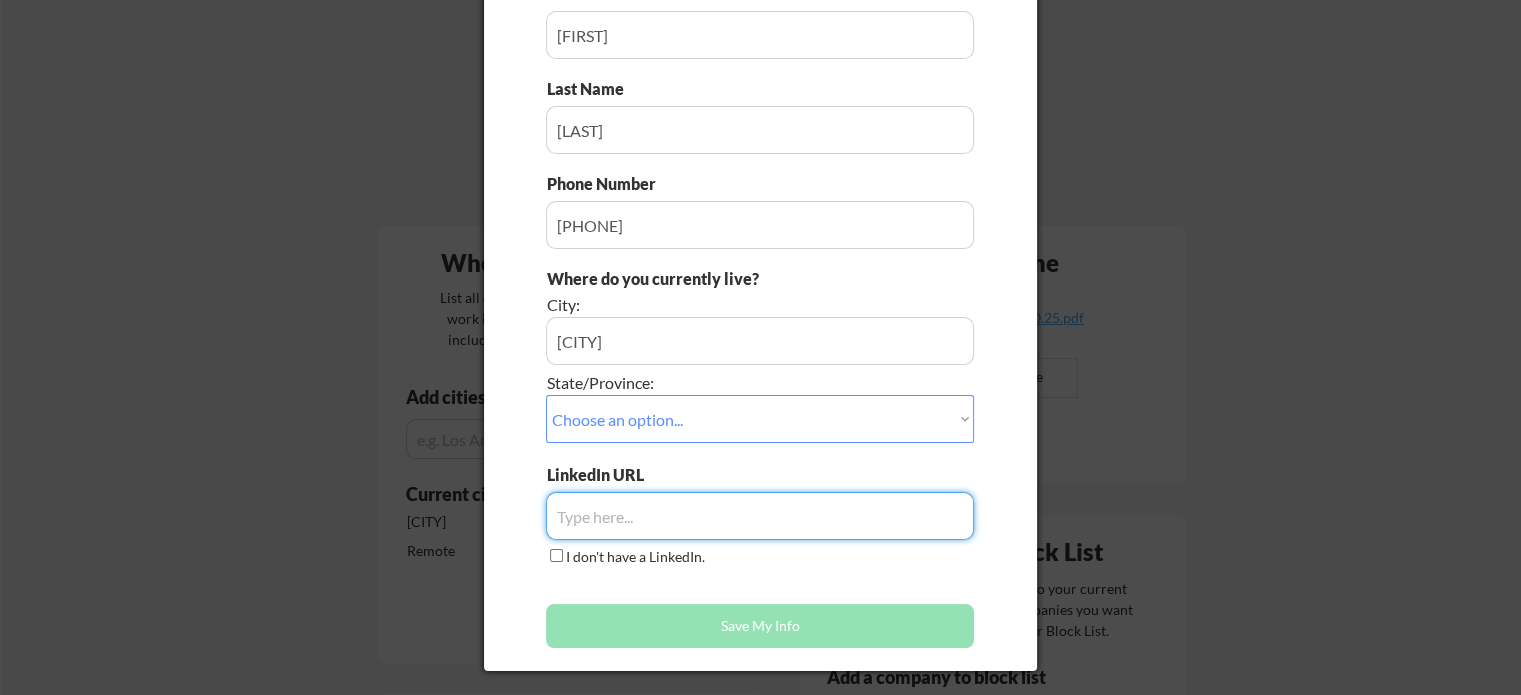 click at bounding box center [760, 516] 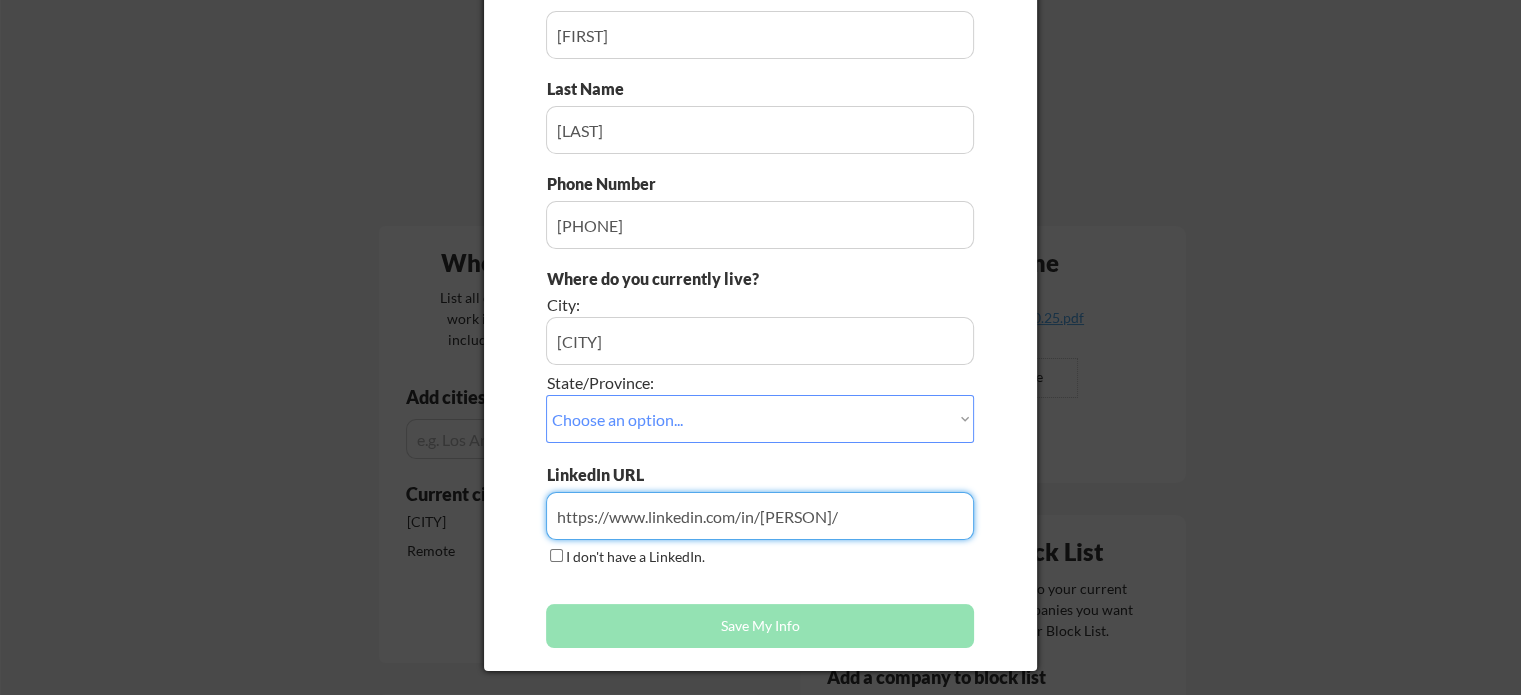 type on "https://www.linkedin.com/in/jorge-andres-herrera21/" 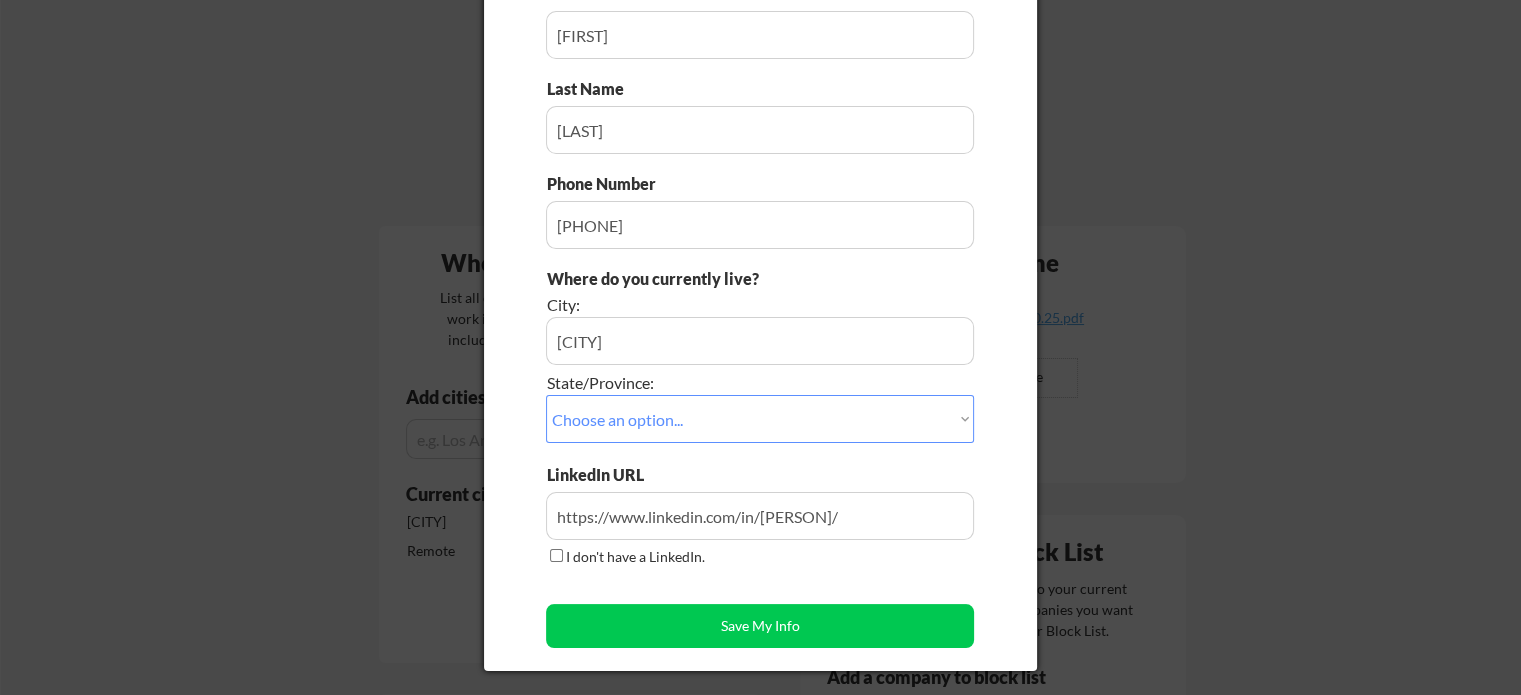 drag, startPoint x: 663, startPoint y: 589, endPoint x: 659, endPoint y: 578, distance: 11.7046995 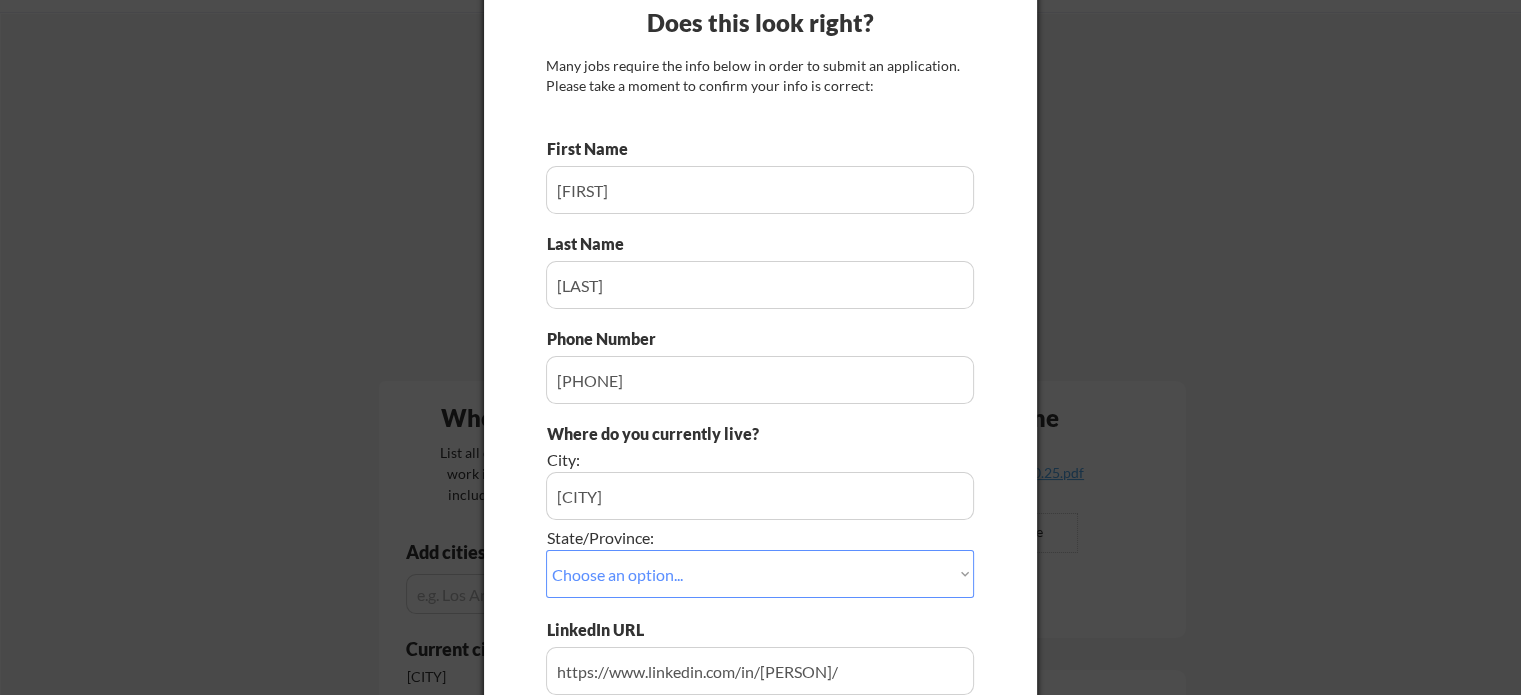 scroll, scrollTop: 100, scrollLeft: 0, axis: vertical 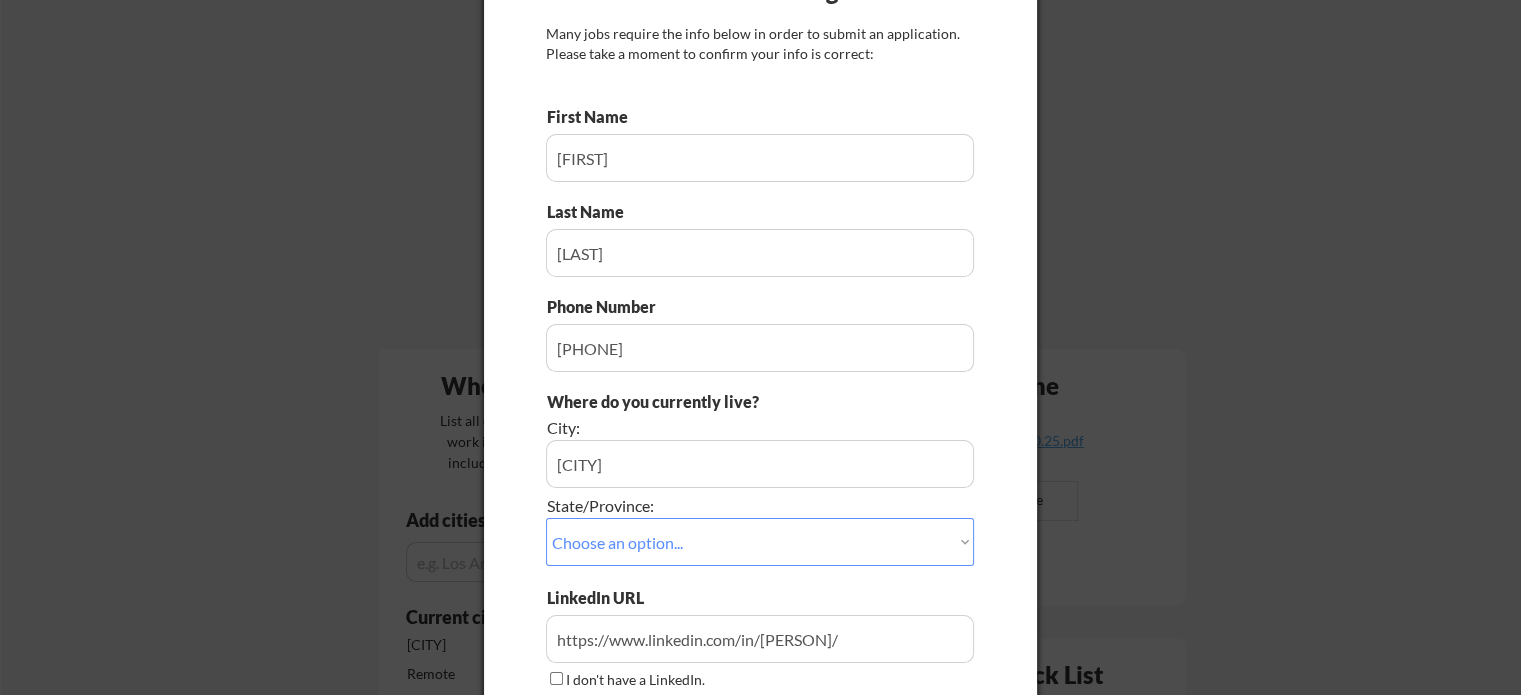 click on "City:" at bounding box center [704, 428] 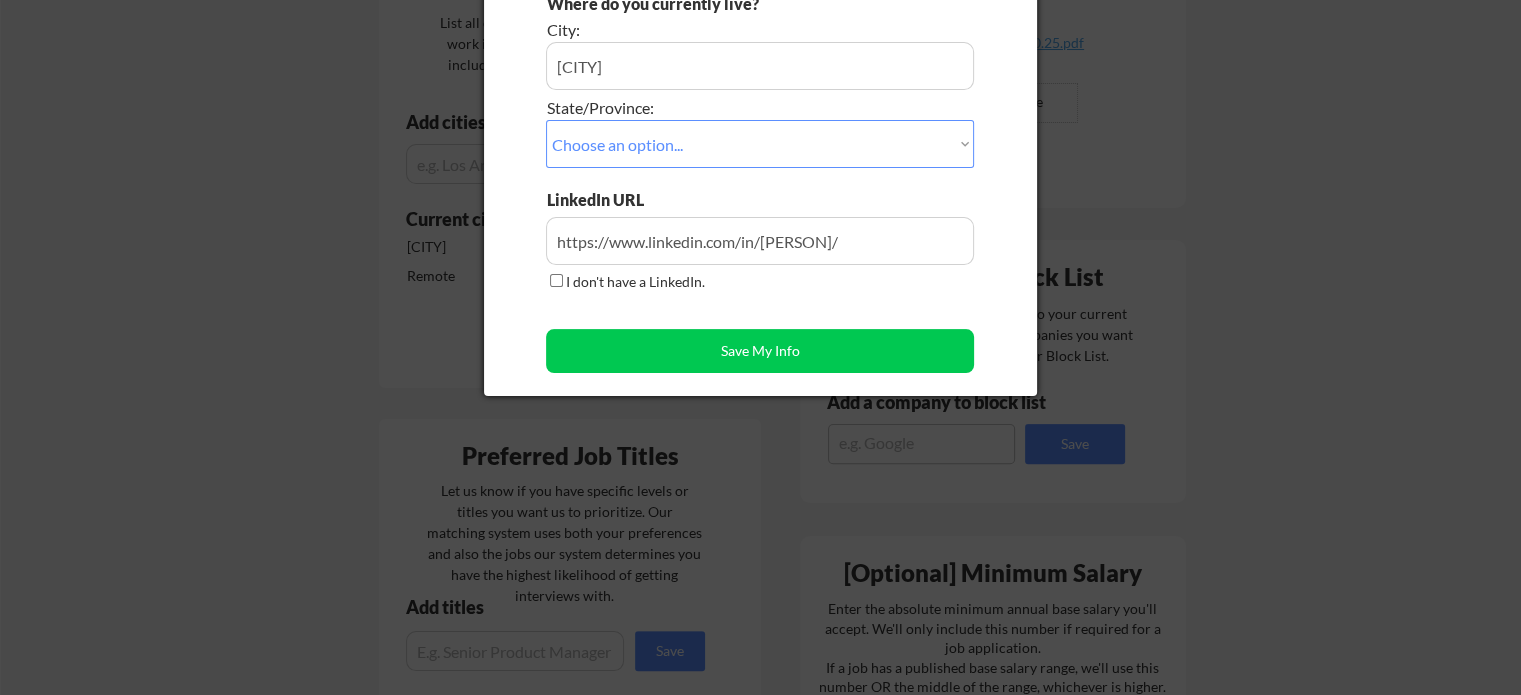 scroll, scrollTop: 500, scrollLeft: 0, axis: vertical 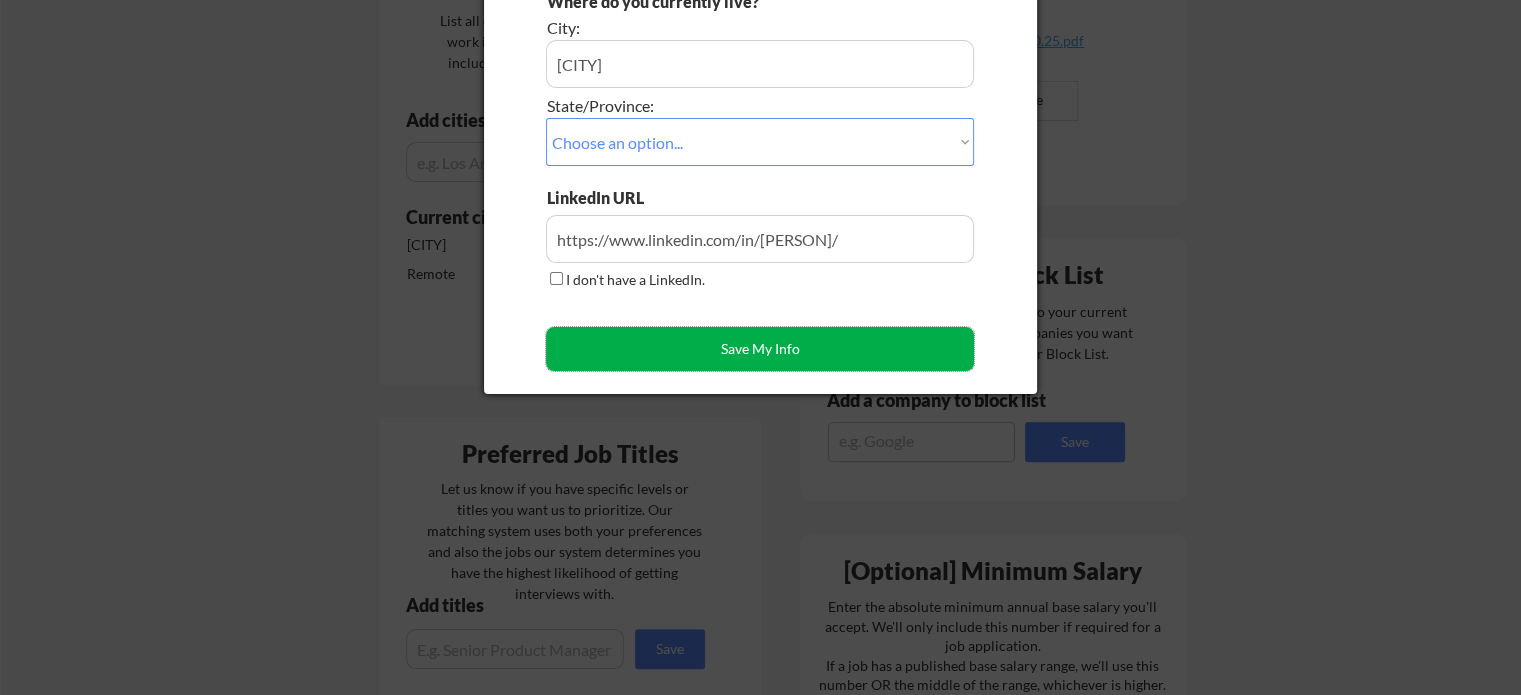 click on "Save My Info" at bounding box center [760, 349] 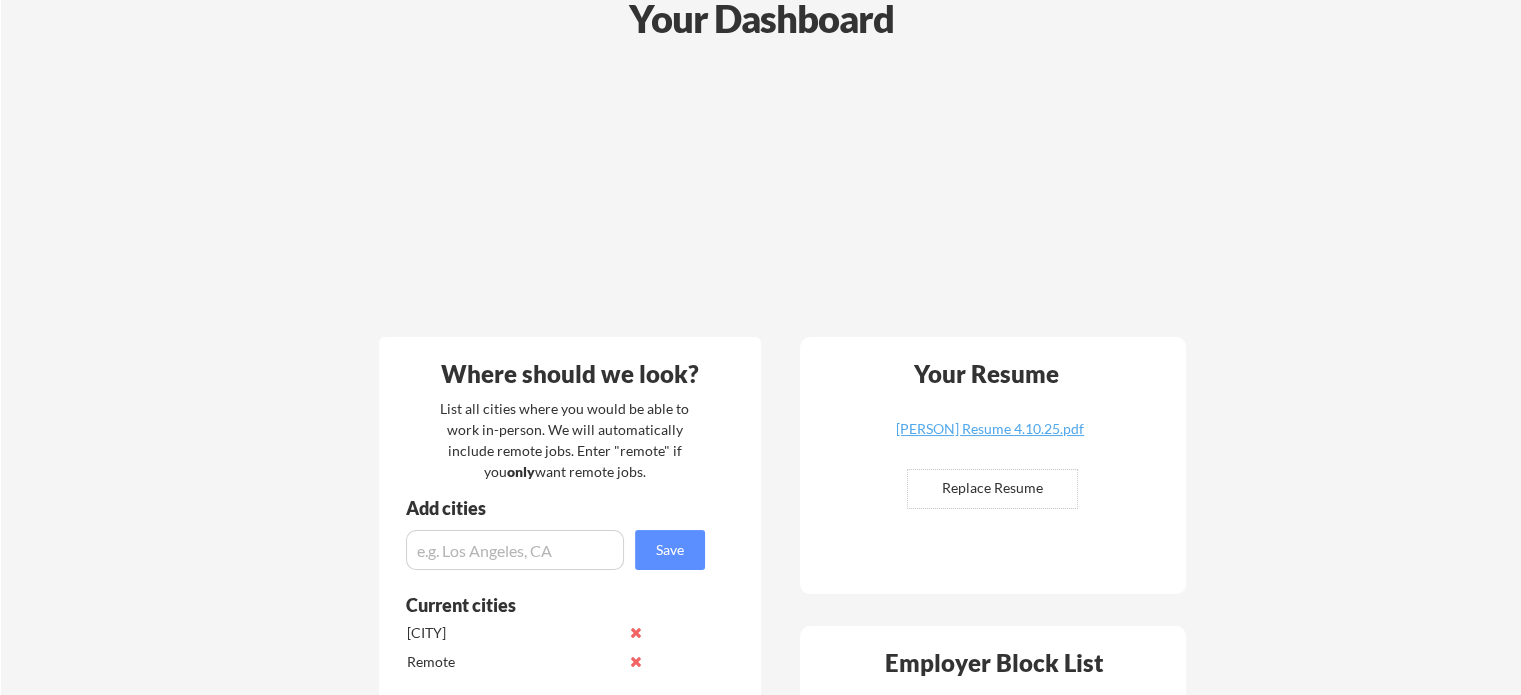 scroll, scrollTop: 300, scrollLeft: 0, axis: vertical 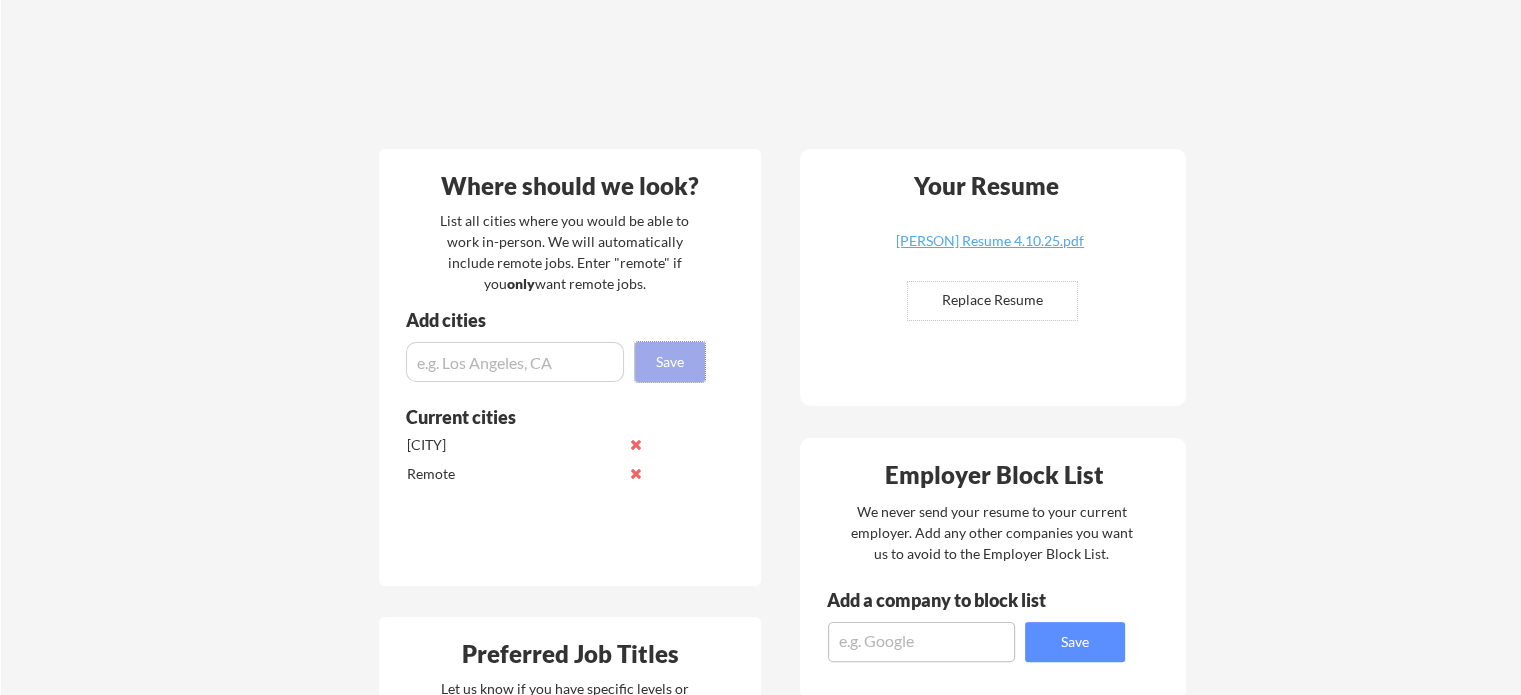 click on "Save" at bounding box center [670, 362] 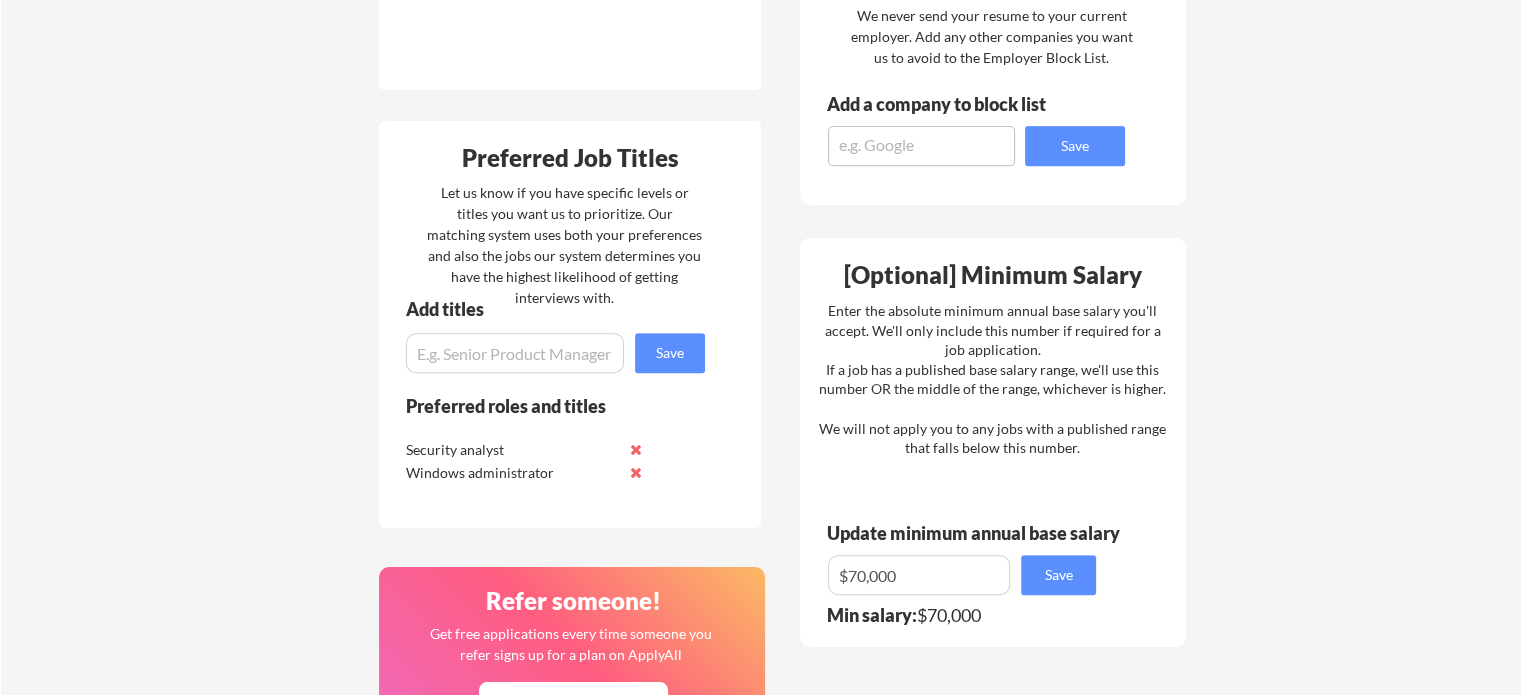 scroll, scrollTop: 800, scrollLeft: 0, axis: vertical 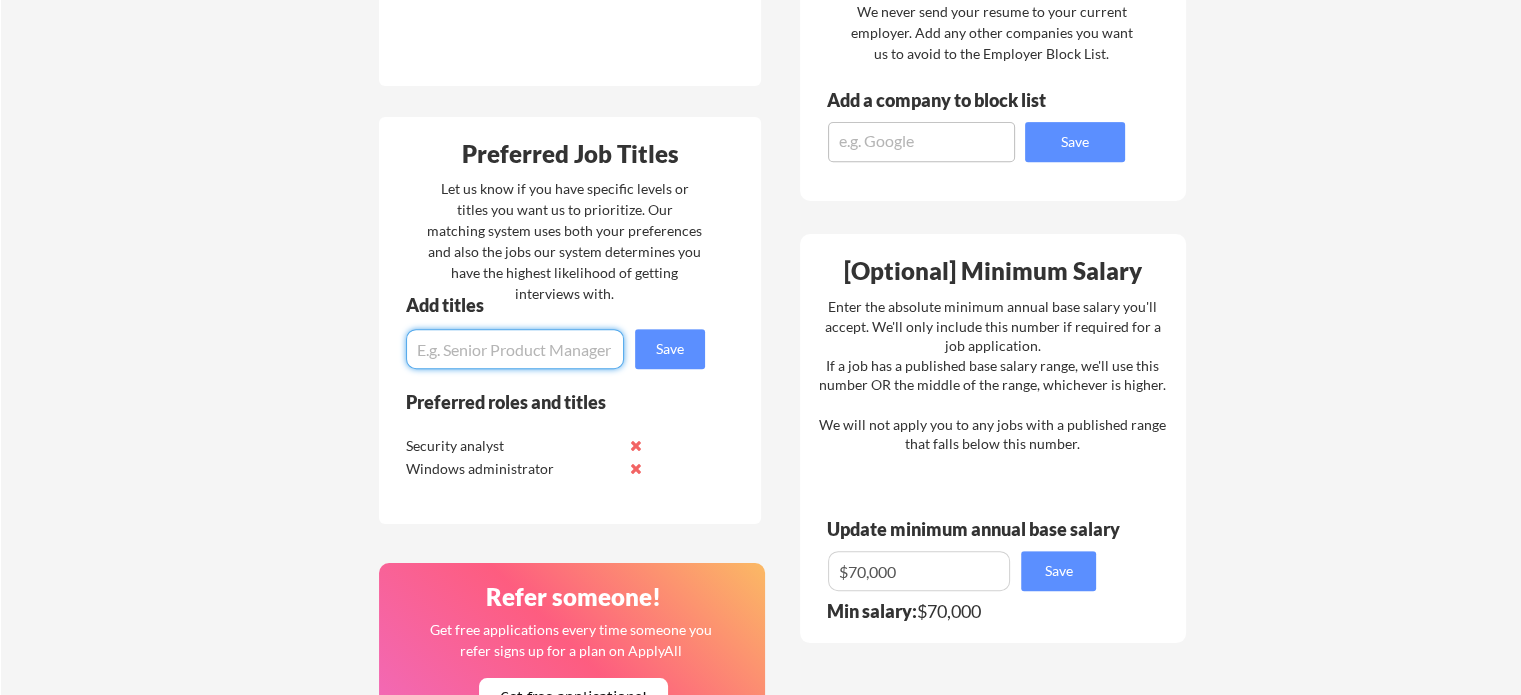 click at bounding box center (515, 349) 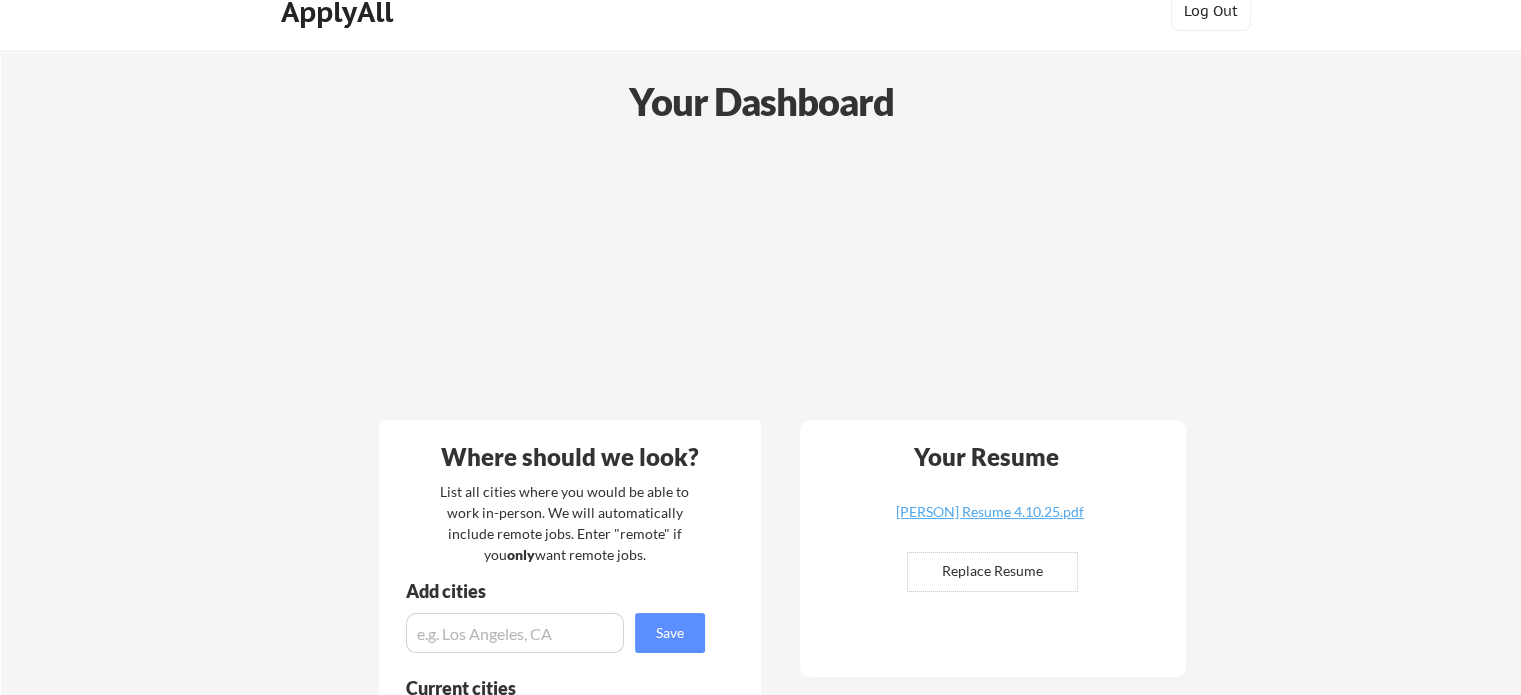 scroll, scrollTop: 0, scrollLeft: 0, axis: both 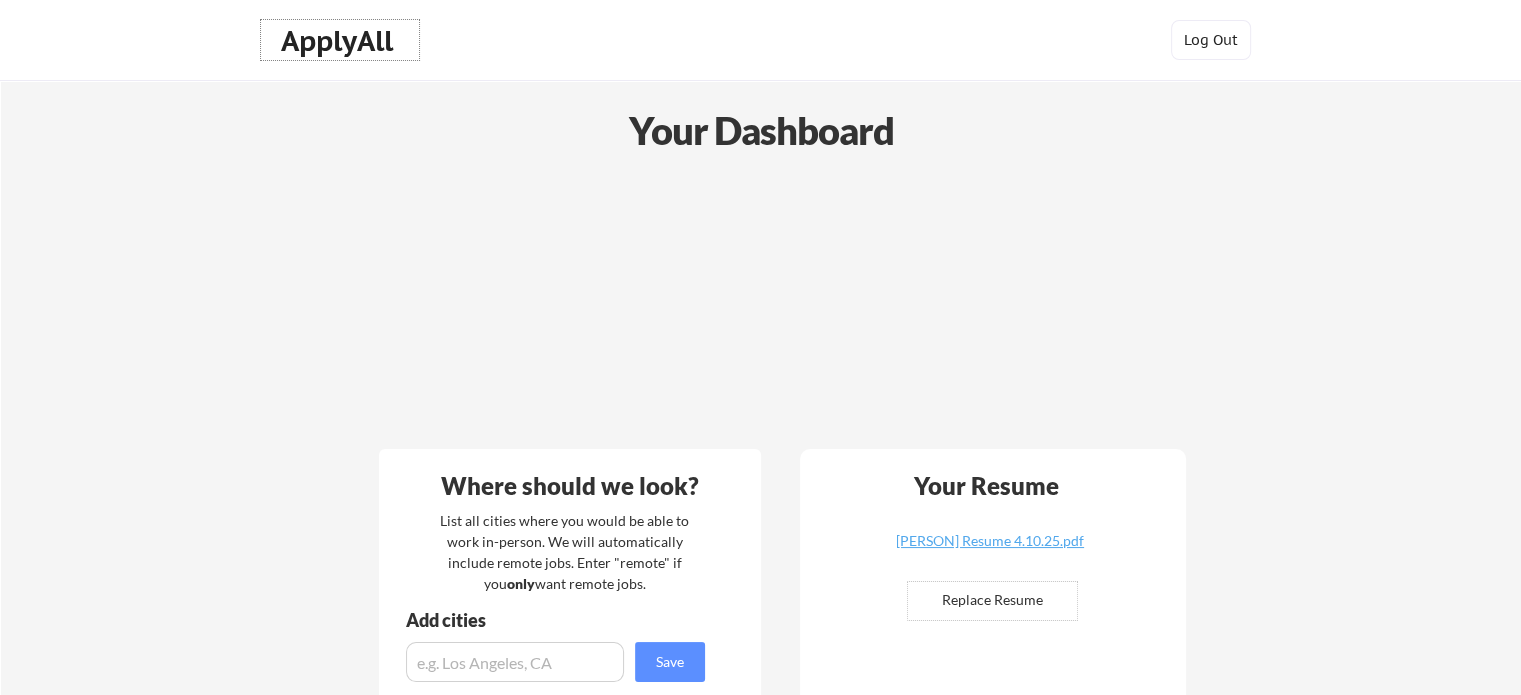 click on "ApplyAll" at bounding box center [340, 41] 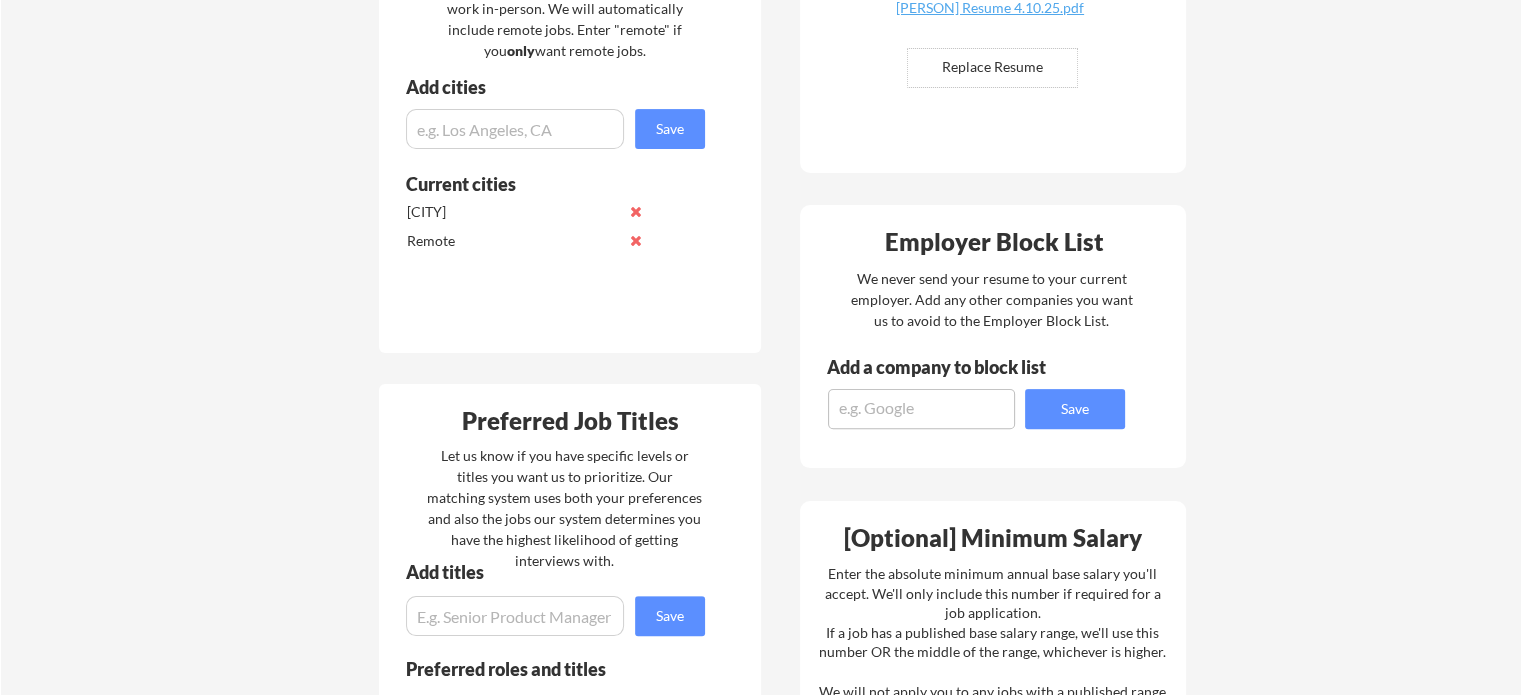 scroll, scrollTop: 0, scrollLeft: 0, axis: both 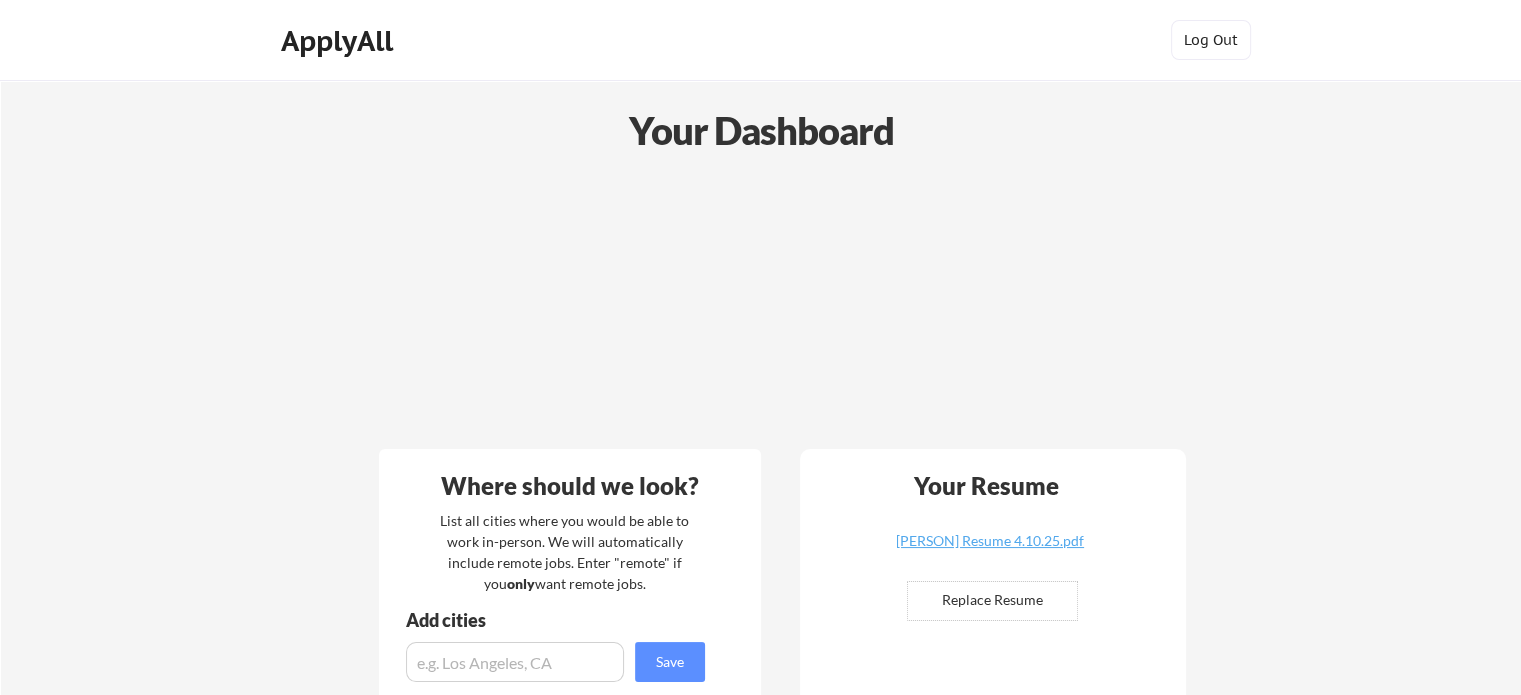 click on "ApplyAll" at bounding box center (340, 41) 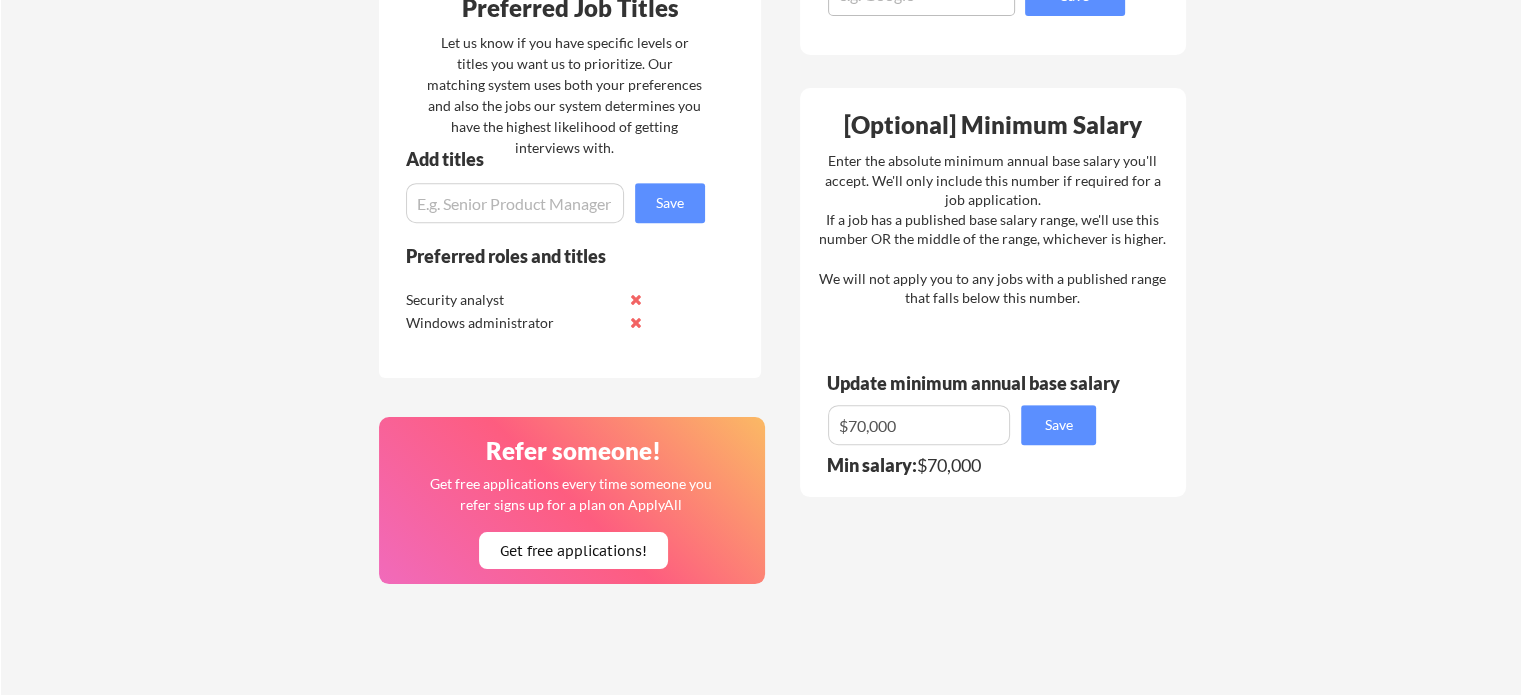 scroll, scrollTop: 1000, scrollLeft: 0, axis: vertical 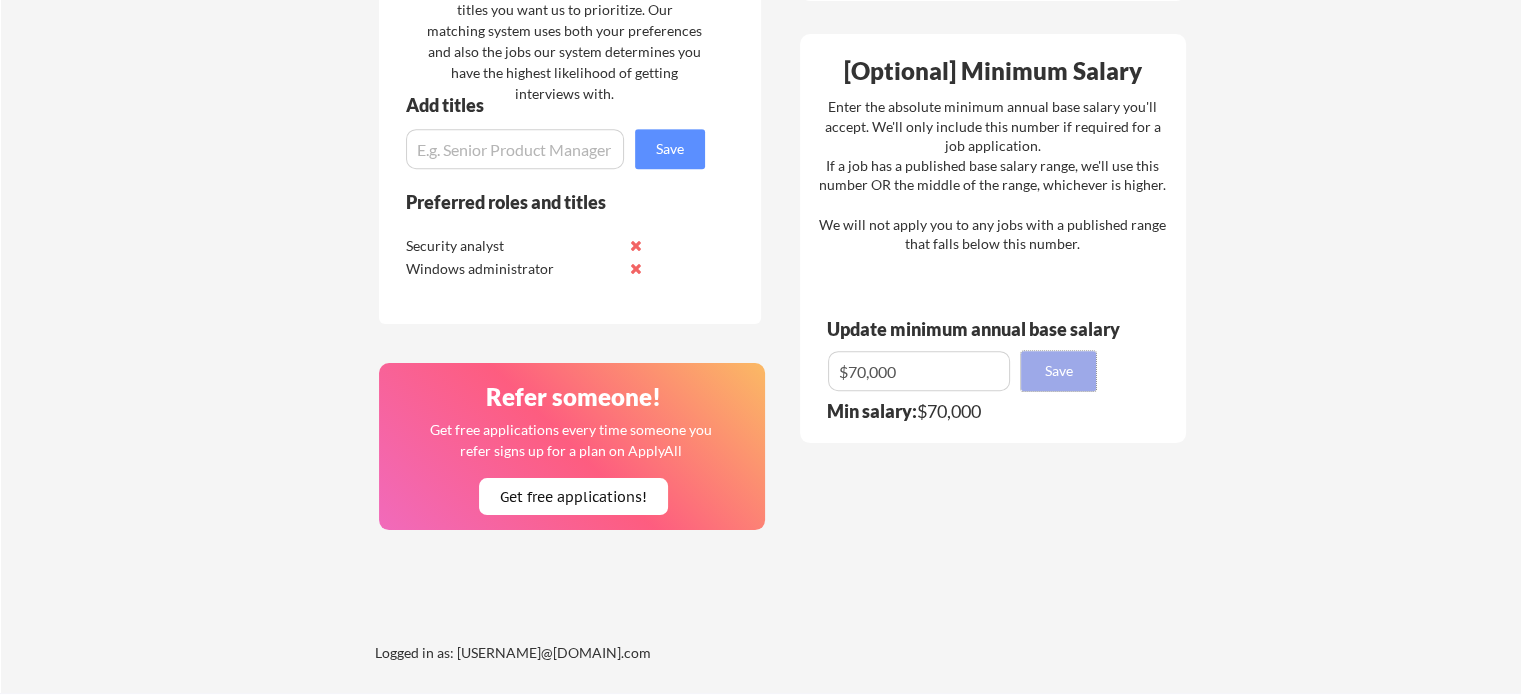 click on "Save" at bounding box center (1058, 371) 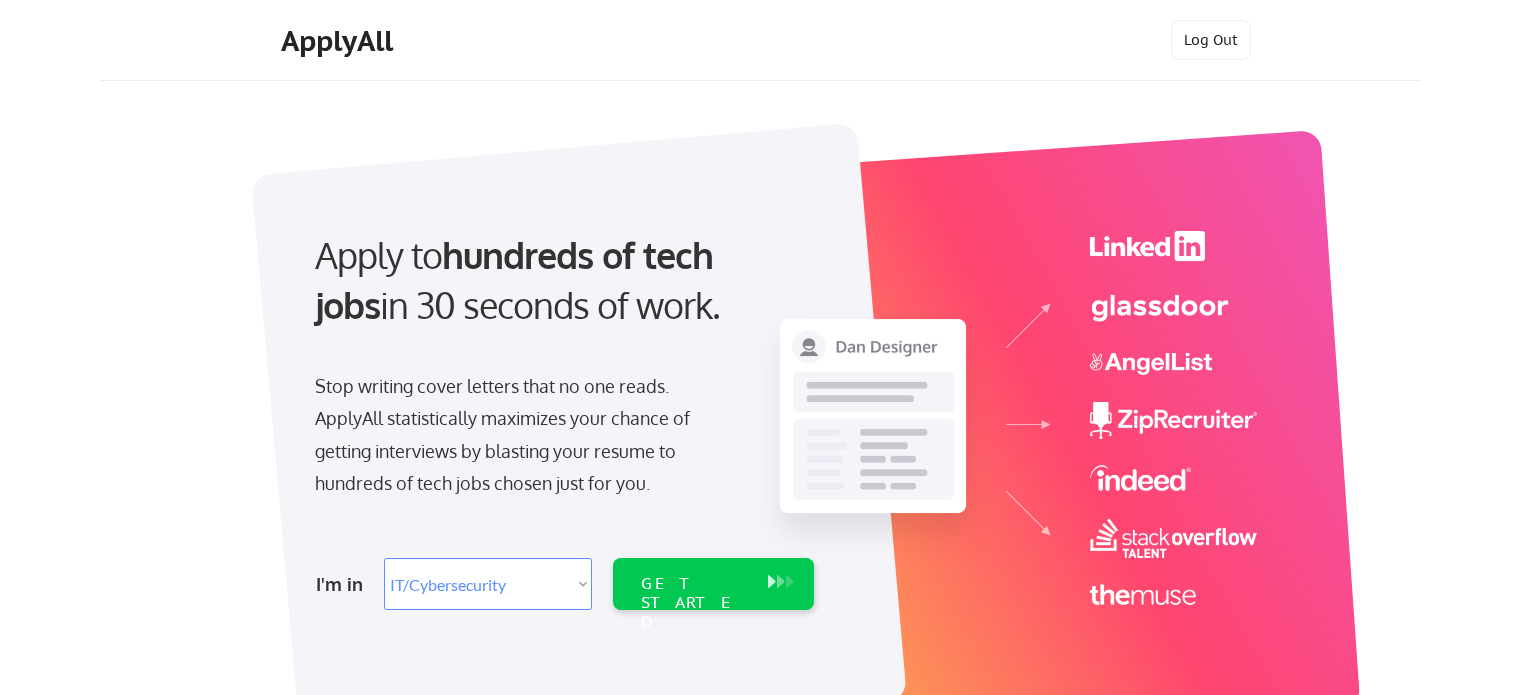 select on ""it_security"" 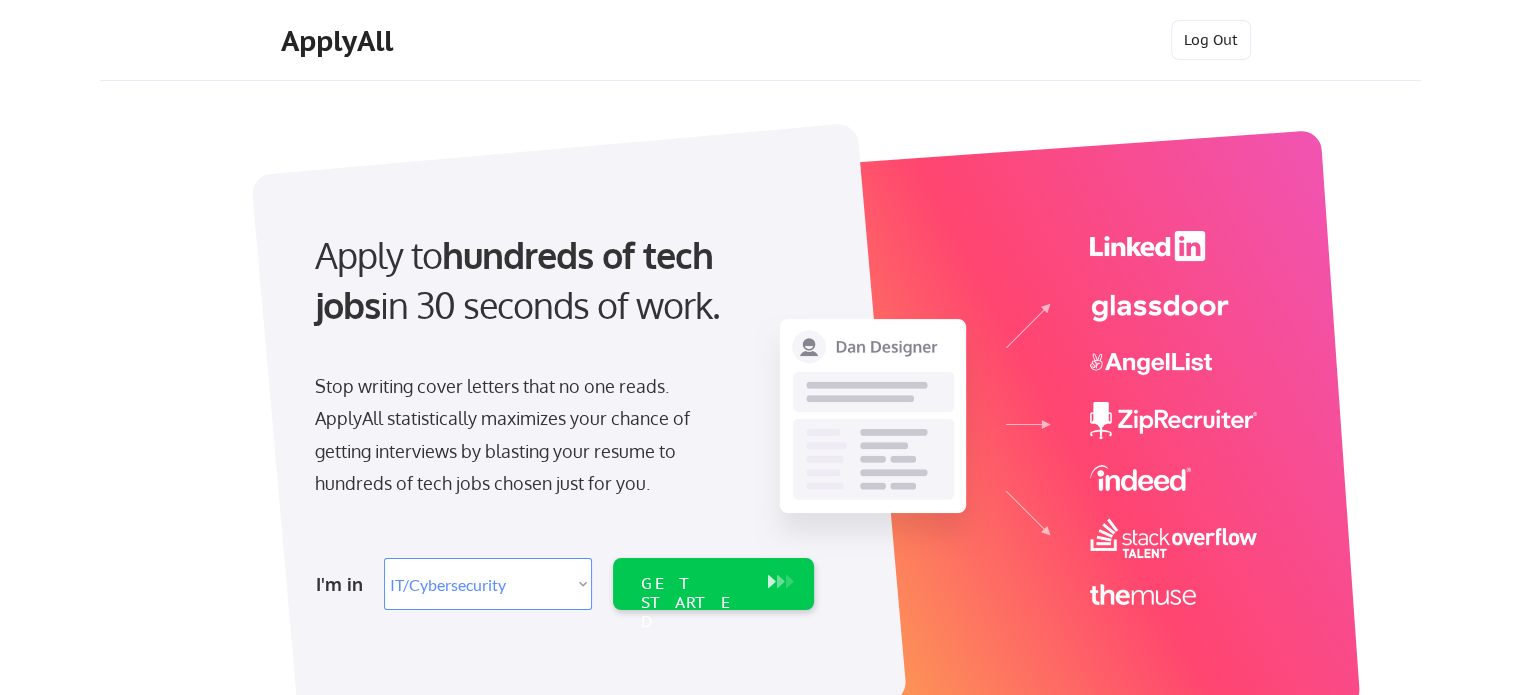 scroll, scrollTop: 0, scrollLeft: 0, axis: both 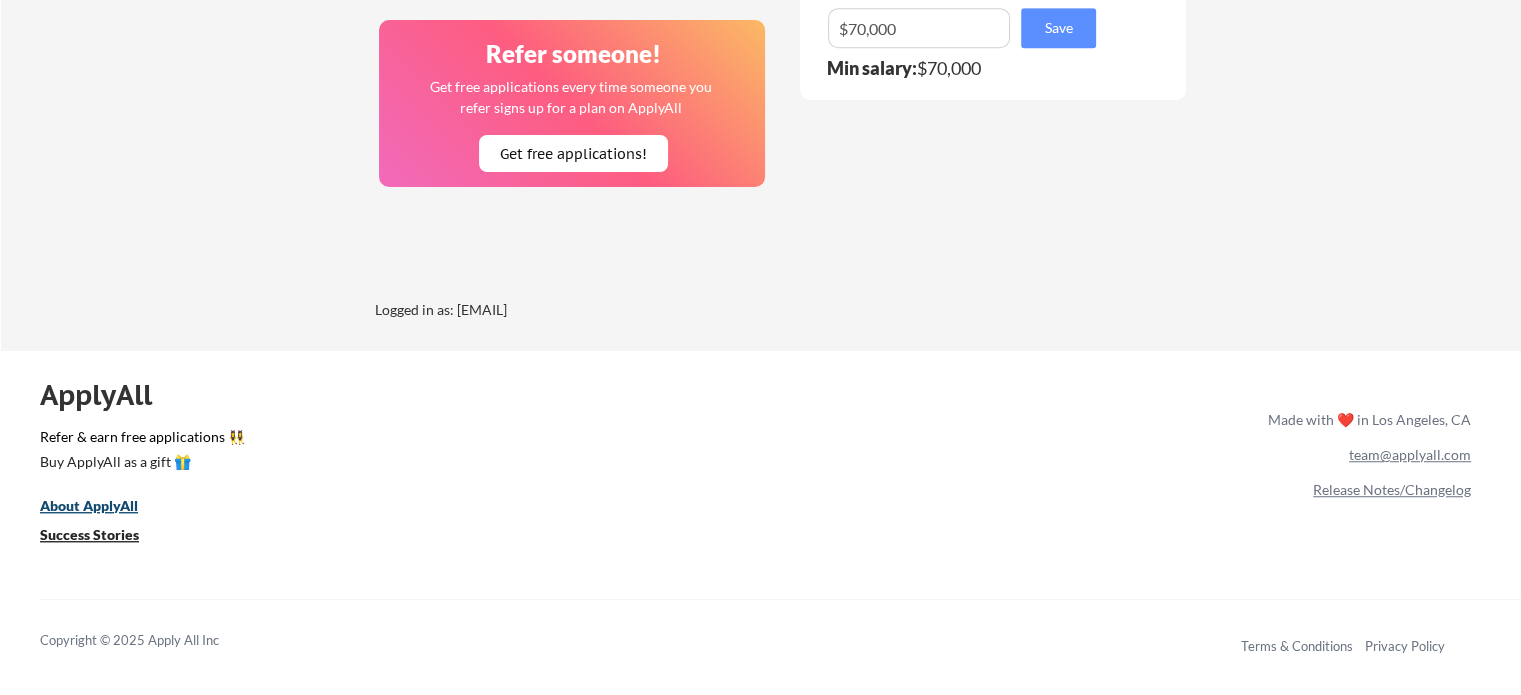 click on "About ApplyAll" at bounding box center [89, 505] 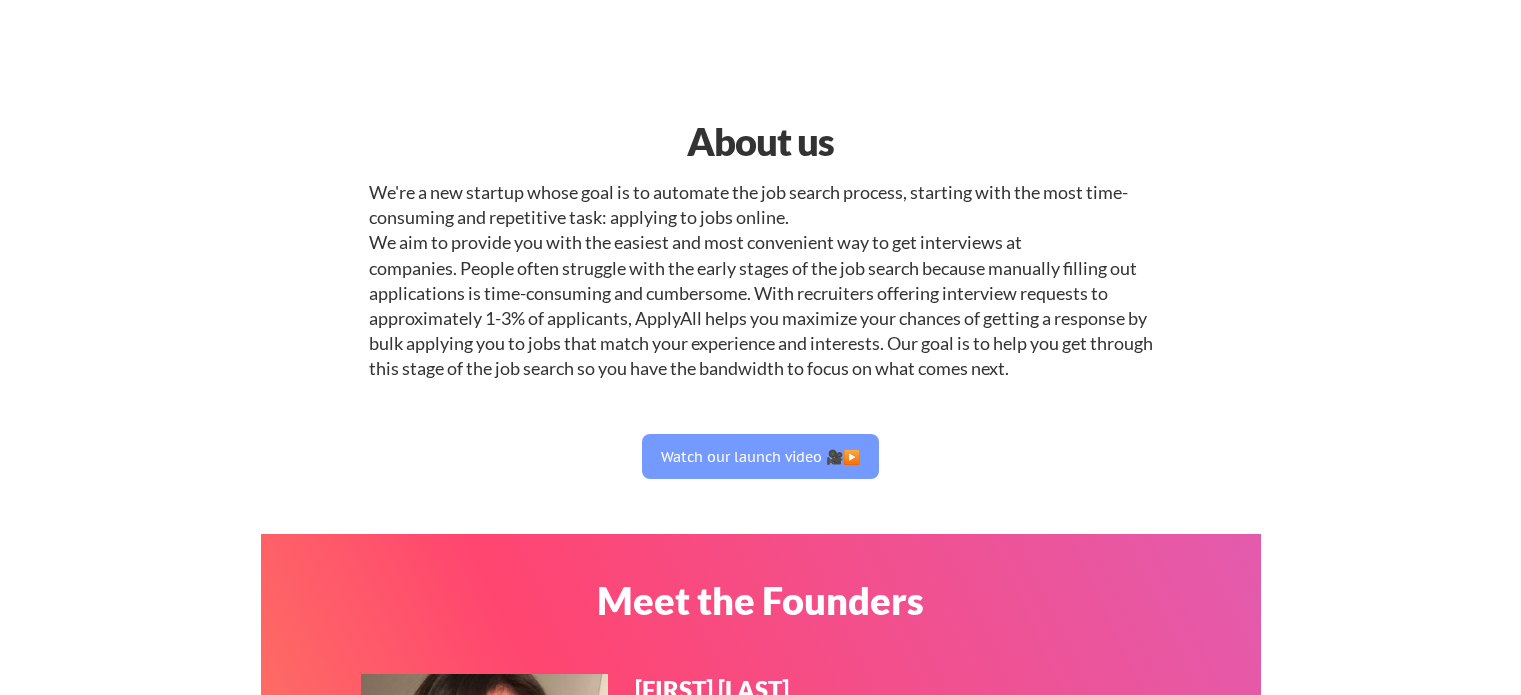 select on ""it_security"" 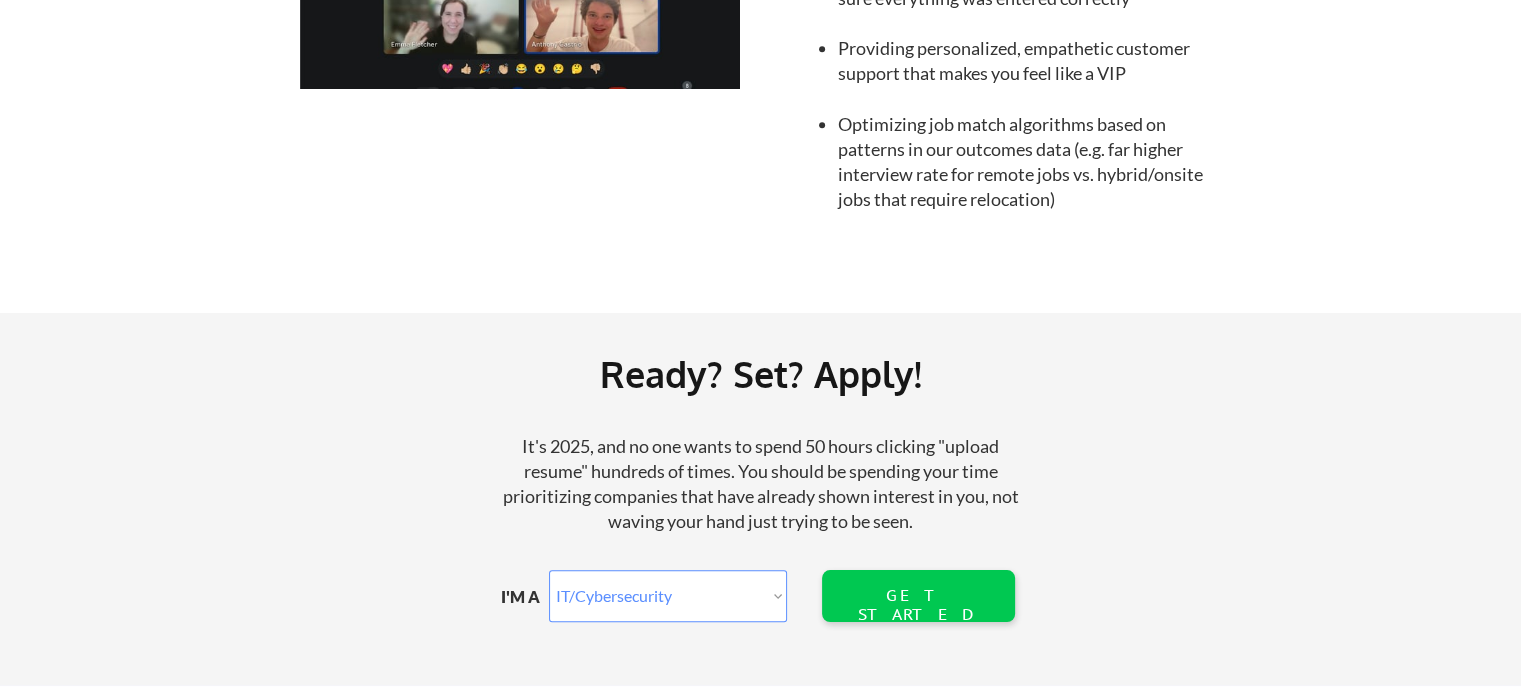 scroll, scrollTop: 2417, scrollLeft: 0, axis: vertical 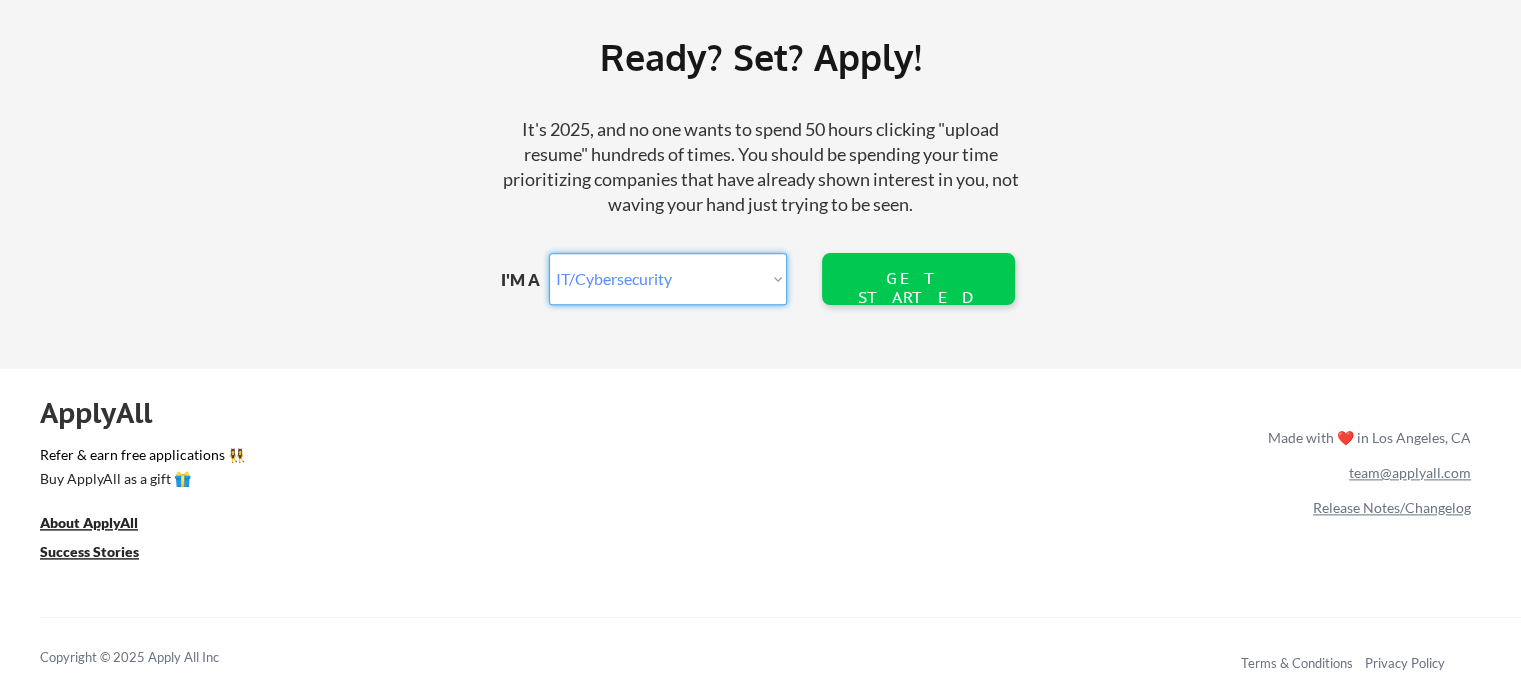 click on "Marketer Software Engineering Product Management Customer Success Sales UI/UX/Product Design Technical Project/Program Mgmt Marketing & Growth Data HR/Recruiting IT/Cybersecurity Tech Finance/Ops/Strategy Customer Support Other Function" at bounding box center [668, 279] 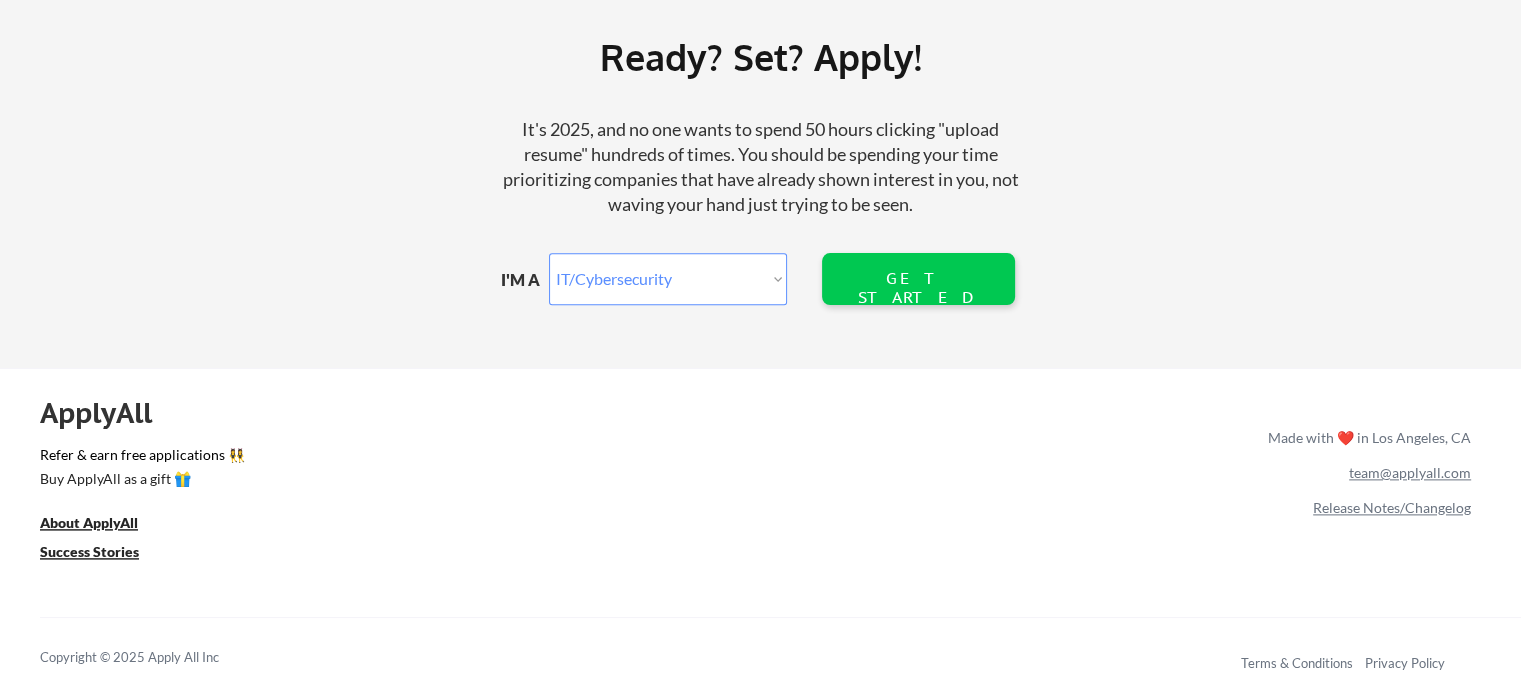 click on "GET STARTED" at bounding box center (918, 279) 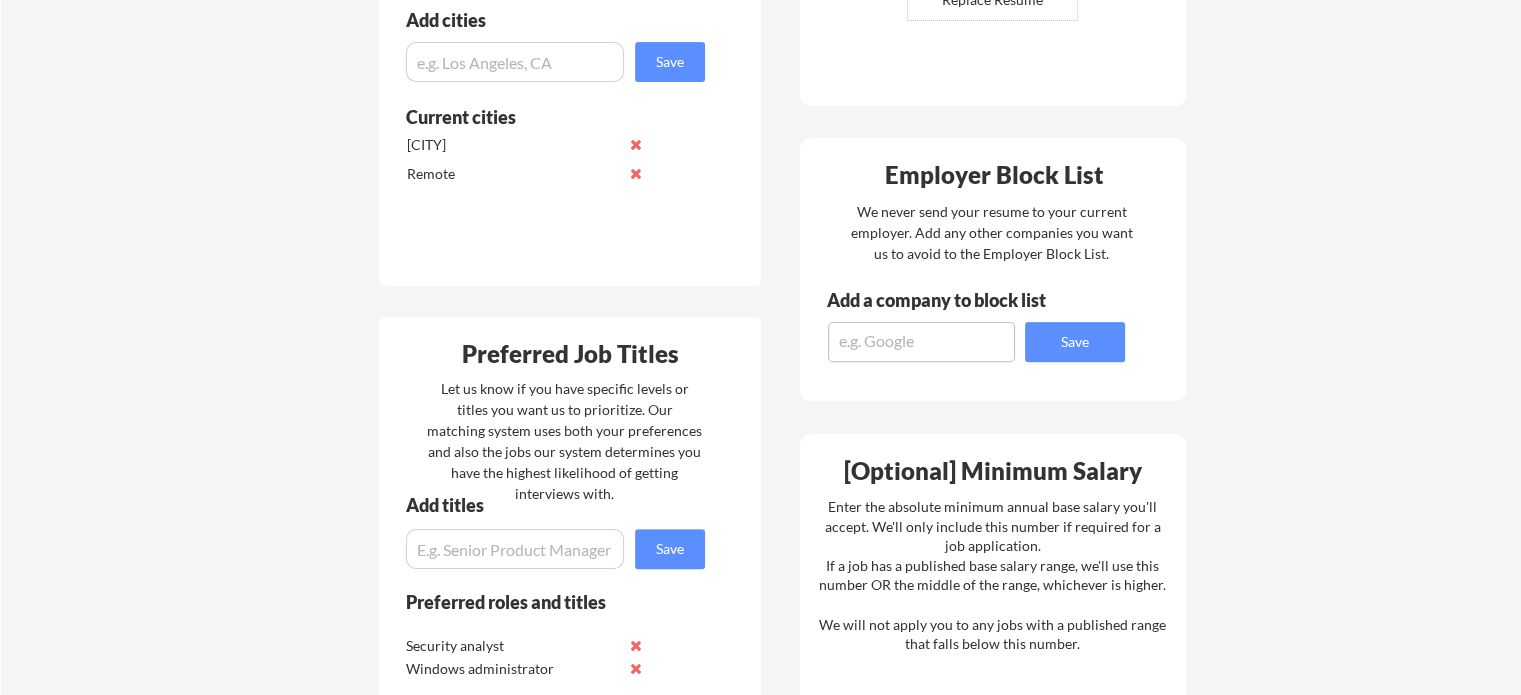 scroll, scrollTop: 600, scrollLeft: 0, axis: vertical 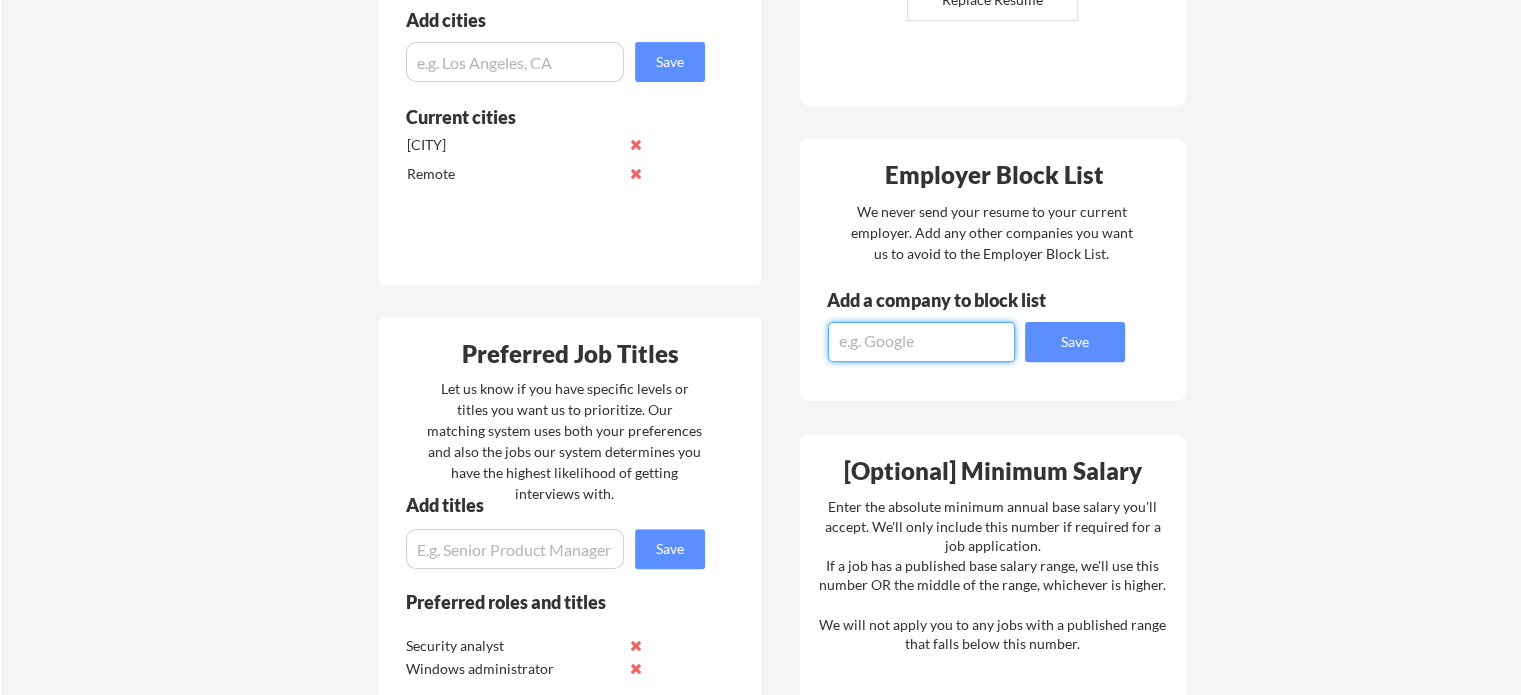 click at bounding box center [921, 342] 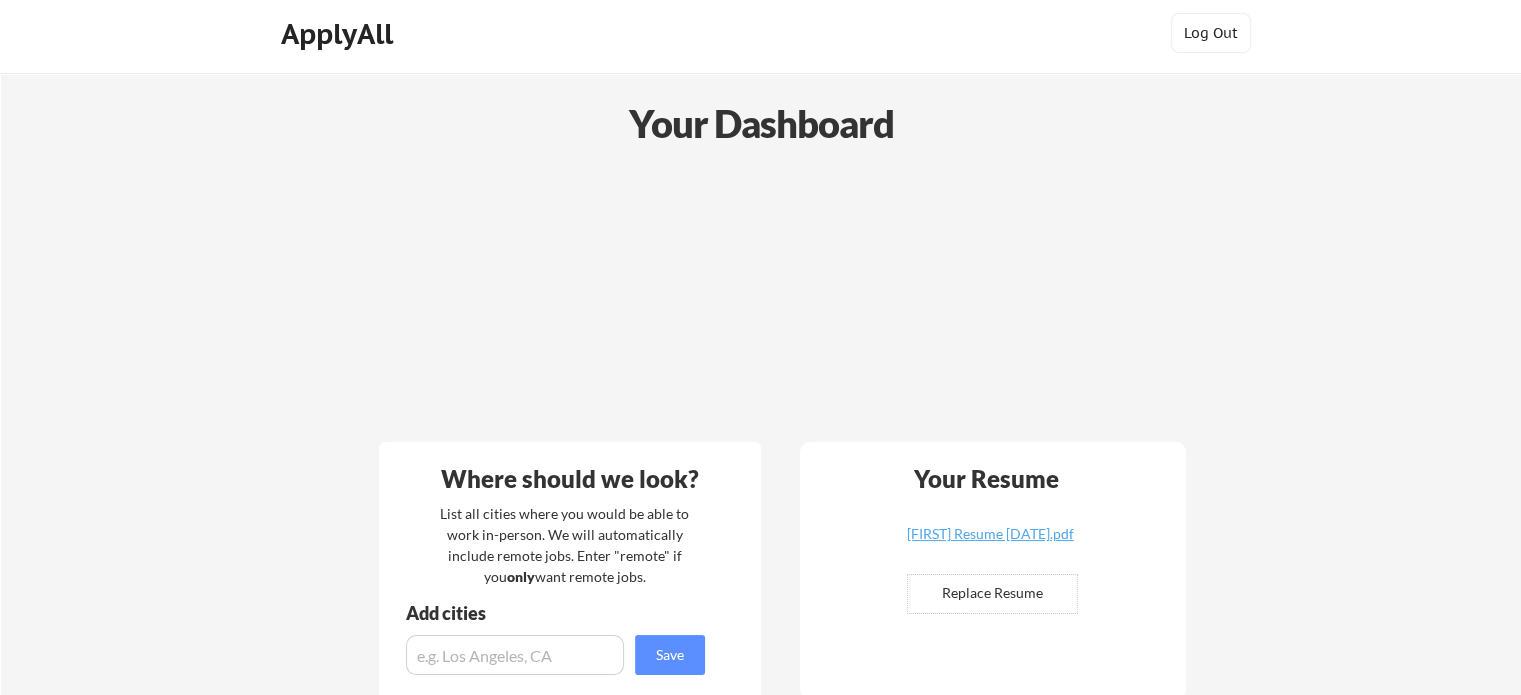 scroll, scrollTop: 0, scrollLeft: 0, axis: both 